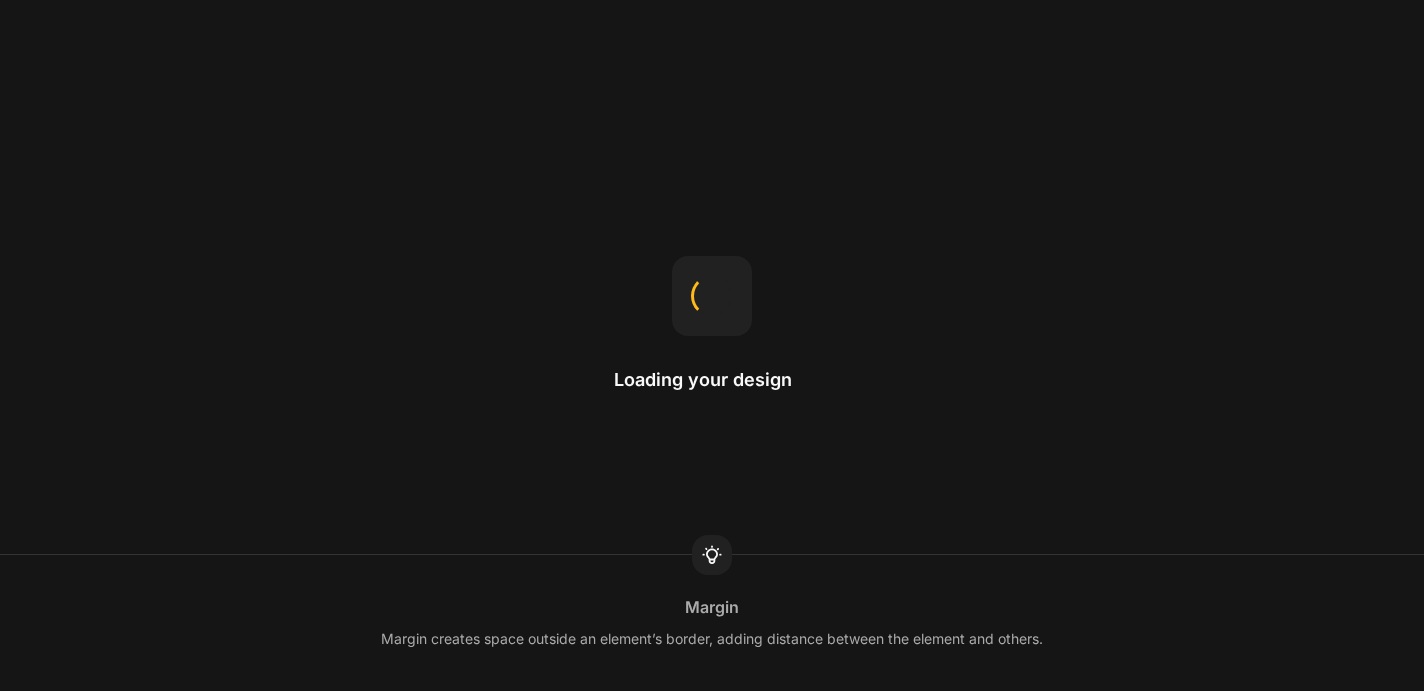 scroll, scrollTop: 0, scrollLeft: 0, axis: both 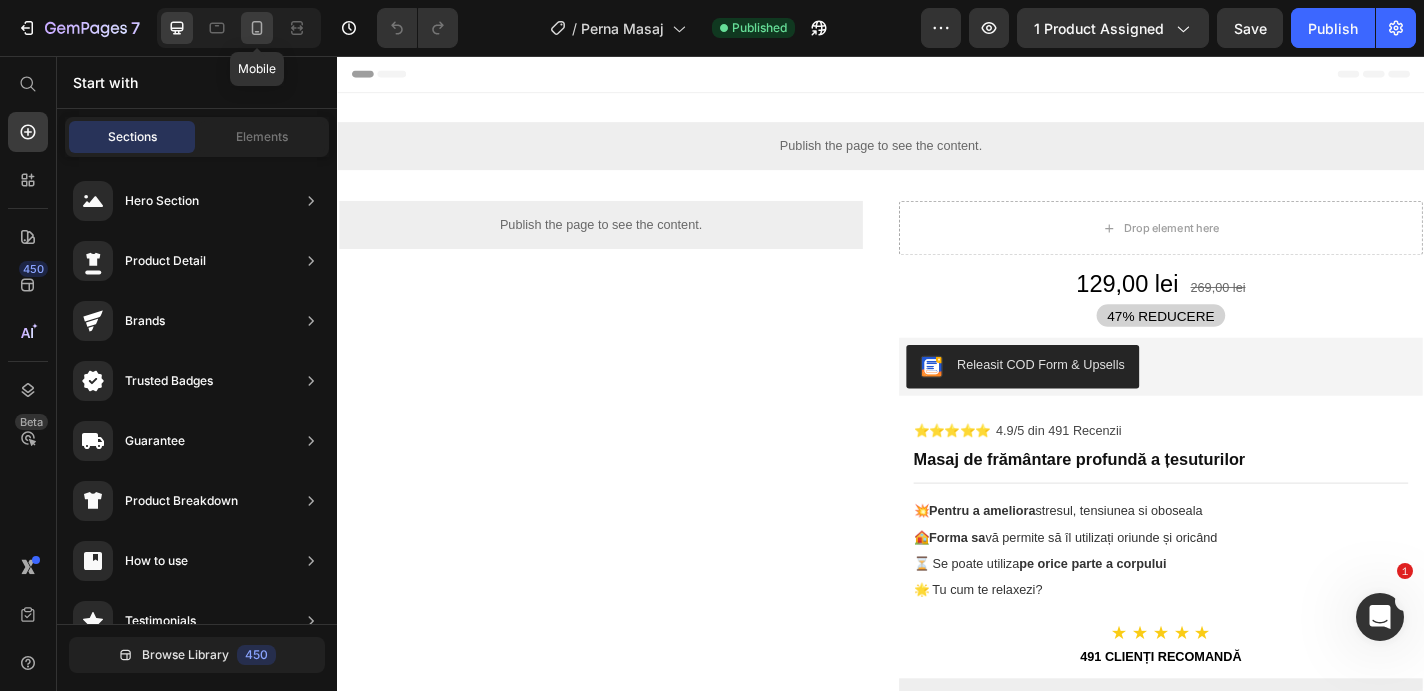 click 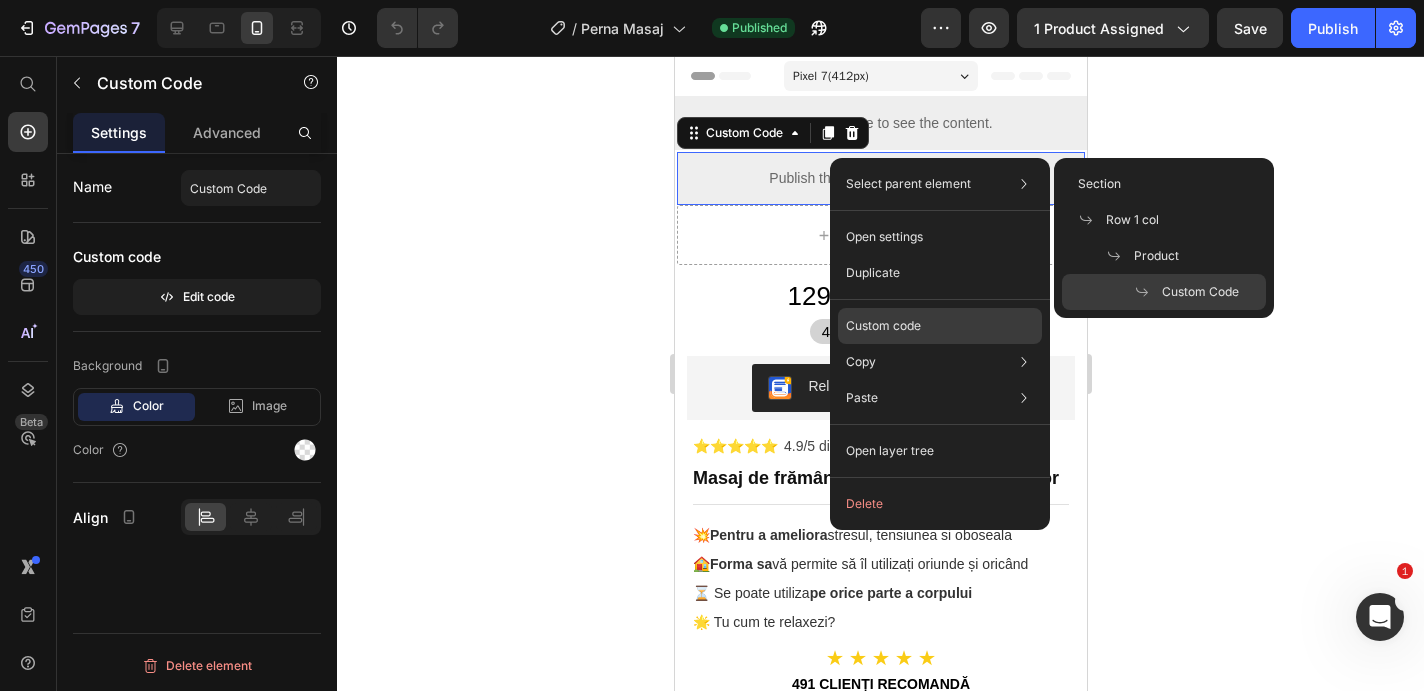 click on "Custom code" 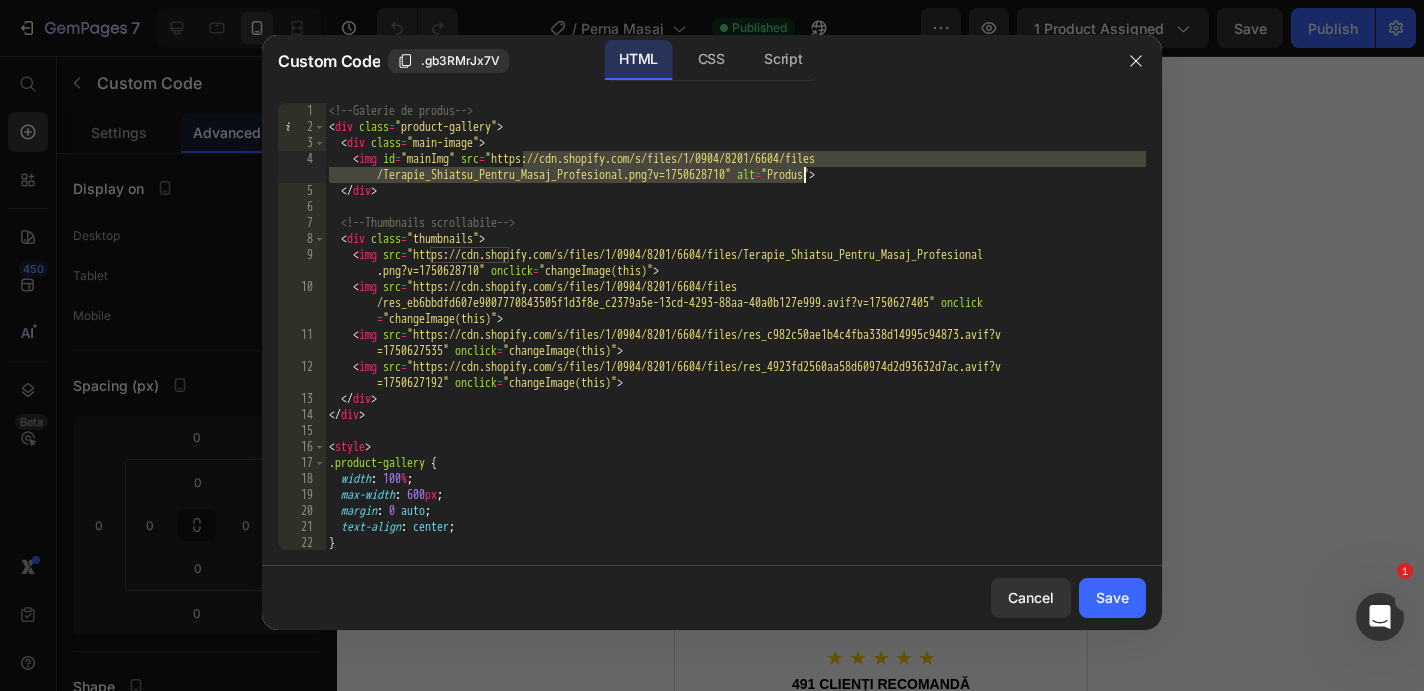 drag, startPoint x: 525, startPoint y: 154, endPoint x: 806, endPoint y: 177, distance: 281.9397 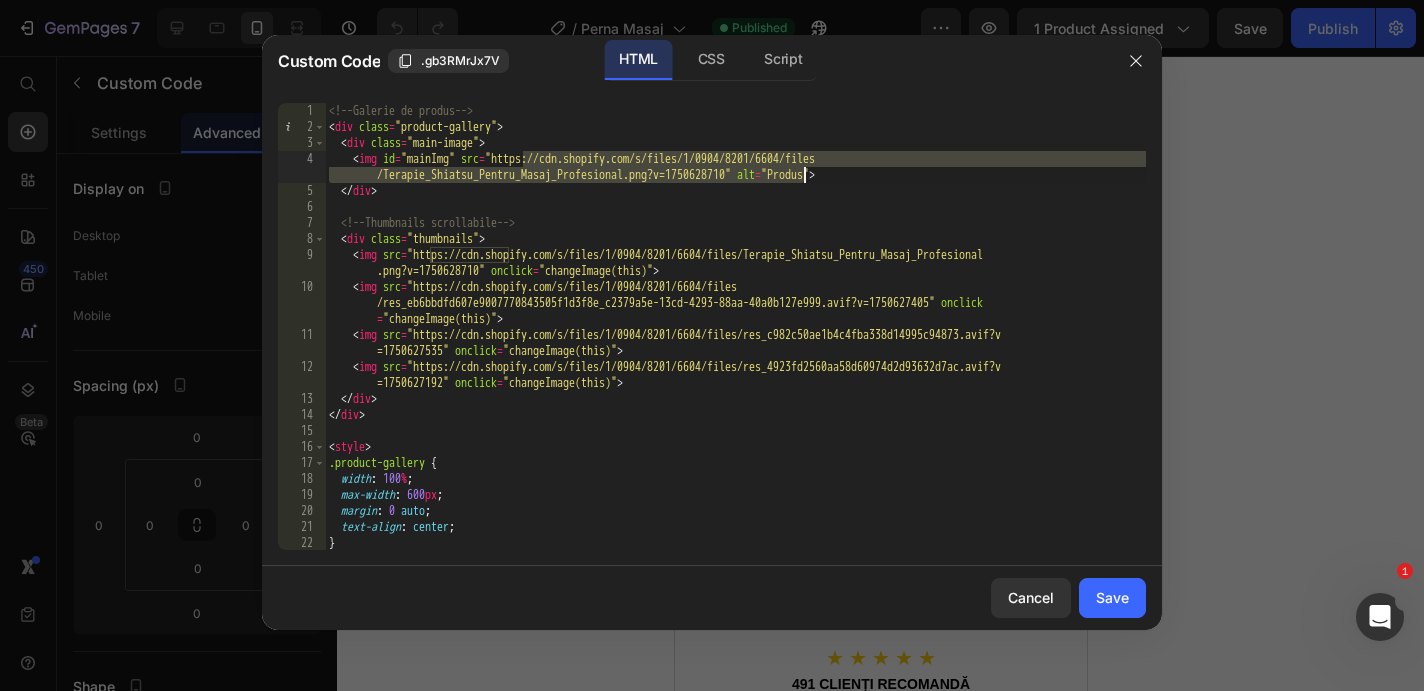 click on "<!--  Galerie de produs  --> < div   class = "product-gallery" >    < div   class = "main-image" >      < img   id = "mainImg"   src = "https://cdn.shopify.com/s/files/1/0904/8201/6604/files          /Terapie_Shiatsu_Pentru_Masaj_Profesional.png?v=1750628710"   alt = "Produs" >    </ div >    <!--  Thumbnails scrollabile  -->    < div   class = "thumbnails" >      < img   src = "https://cdn.shopify.com/s/files/1/0904/8201/6604/files/Terapie_Shiatsu_Pentru_Masaj_Profesional          .png?v=1750628710"   onclick = "changeImage(this)" >      < img   src = "https://cdn.shopify.com/s/files/1/0904/8201/6604/files          /res_eb6bbdfd607e9007770843505f1d3f8e_c2379a5e-13cd-4293-88aa-40a0b127e999.avif?v=1750627405"   onclick          = "changeImage(this)" >      < img   src = "https://cdn.shopify.com/s/files/1/0904/8201/6604/files/res_c982c50ae1b4c4fba338d14995c94873.avif?v          =1750627535"   onclick = "changeImage(this)" >      < img   src =          =1750627192"" at bounding box center [735, 342] 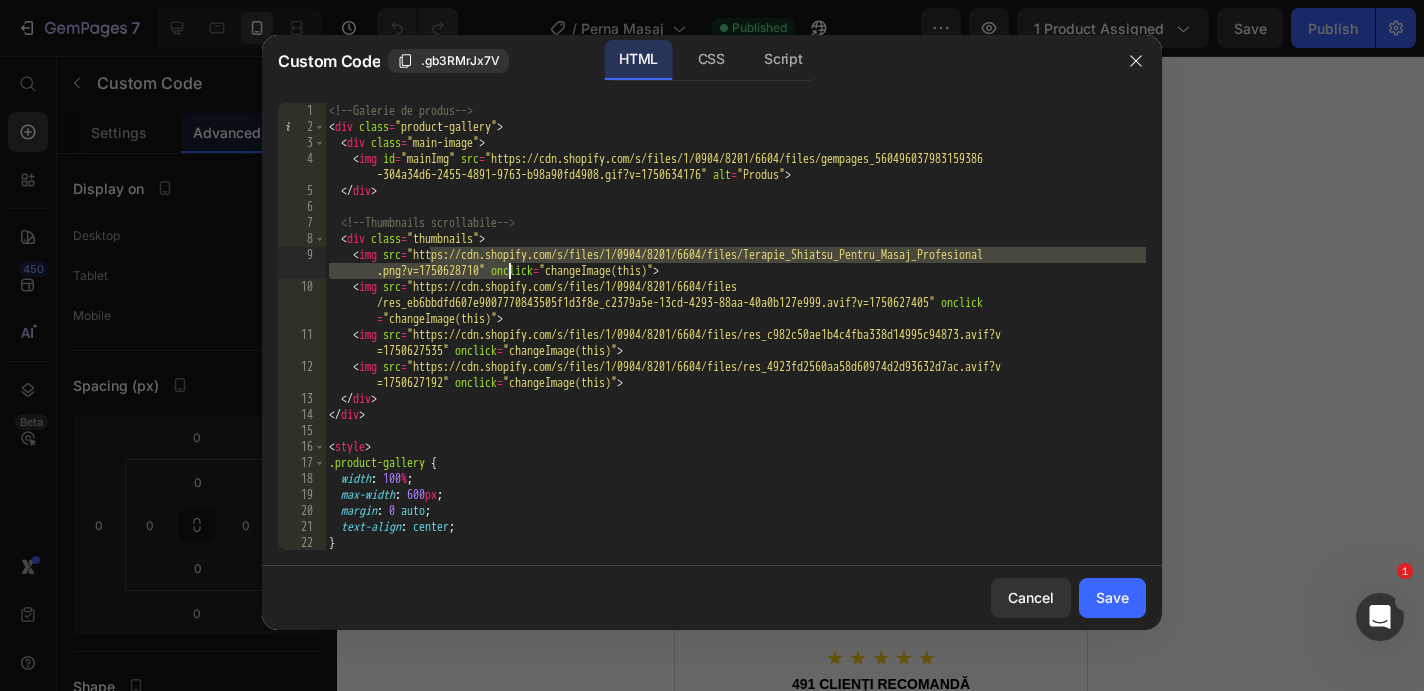 drag, startPoint x: 430, startPoint y: 249, endPoint x: 507, endPoint y: 277, distance: 81.9329 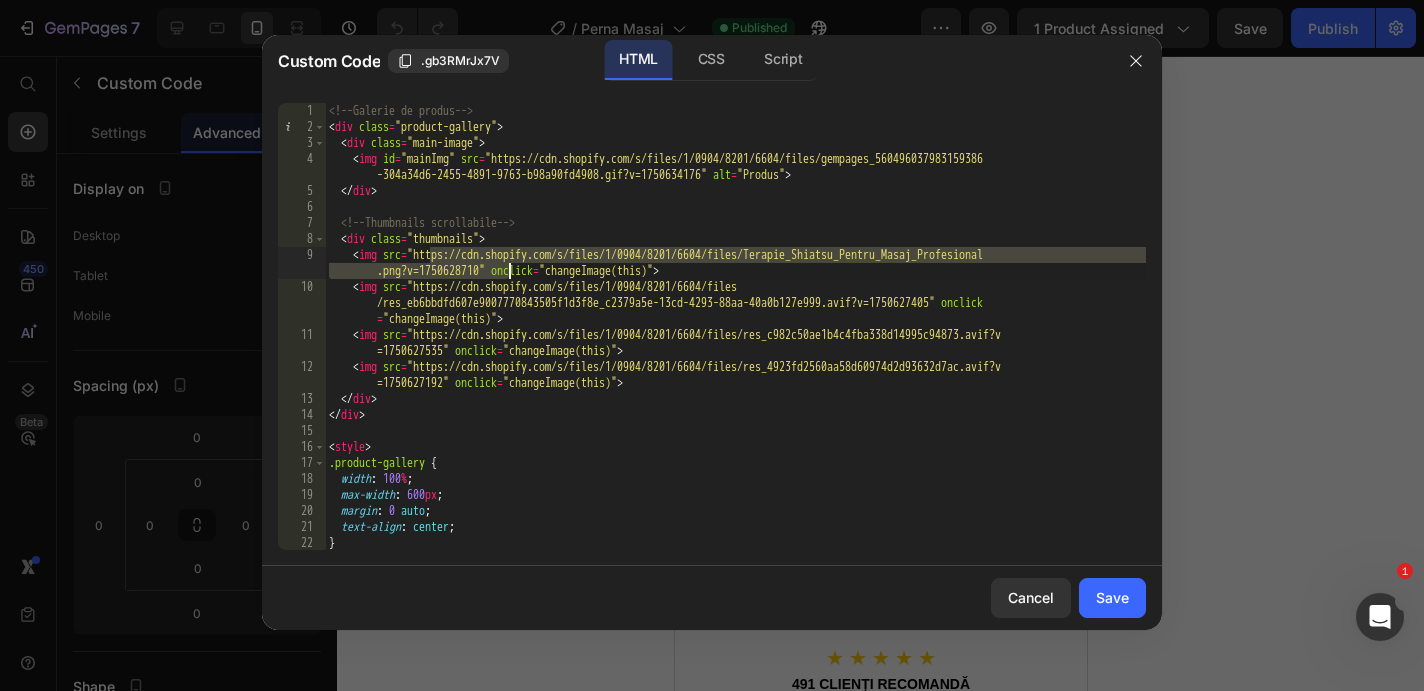 click on "<!--  Galerie de produs  --> < div   class = "product-gallery" >    < div   class = "main-image" >      < img   id = "mainImg"   src = "https://cdn.shopify.com/s/files/1/0904/8201/6604/files/gempages_560496037983159386          -304a34d6-2455-4891-9763-b98a90fd4908.gif?v=1750634176"   alt = "Produs" >    </ div >    <!--  Thumbnails scrollabile  -->    < div   class = "thumbnails" >      < img   src = "https://cdn.shopify.com/s/files/1/0904/8201/6604/files/Terapie_Shiatsu_Pentru_Masaj_Profesional          .png?v=1750628710"   onclick = "changeImage(this)" >      < img   src = "https://cdn.shopify.com/s/files/1/0904/8201/6604/files          /res_eb6bbdfd607e9007770843505f1d3f8e_c2379a5e-13cd-4293-88aa-40a0b127e999.avif?v=1750627405"   onclick          = "changeImage(this)" >      < img   src = "https://cdn.shopify.com/s/files/1/0904/8201/6604/files/res_c982c50ae1b4c4fba338d14995c94873.avif?v          =1750627535"   onclick = "changeImage(this)" >      < img   src =   = >" at bounding box center [735, 342] 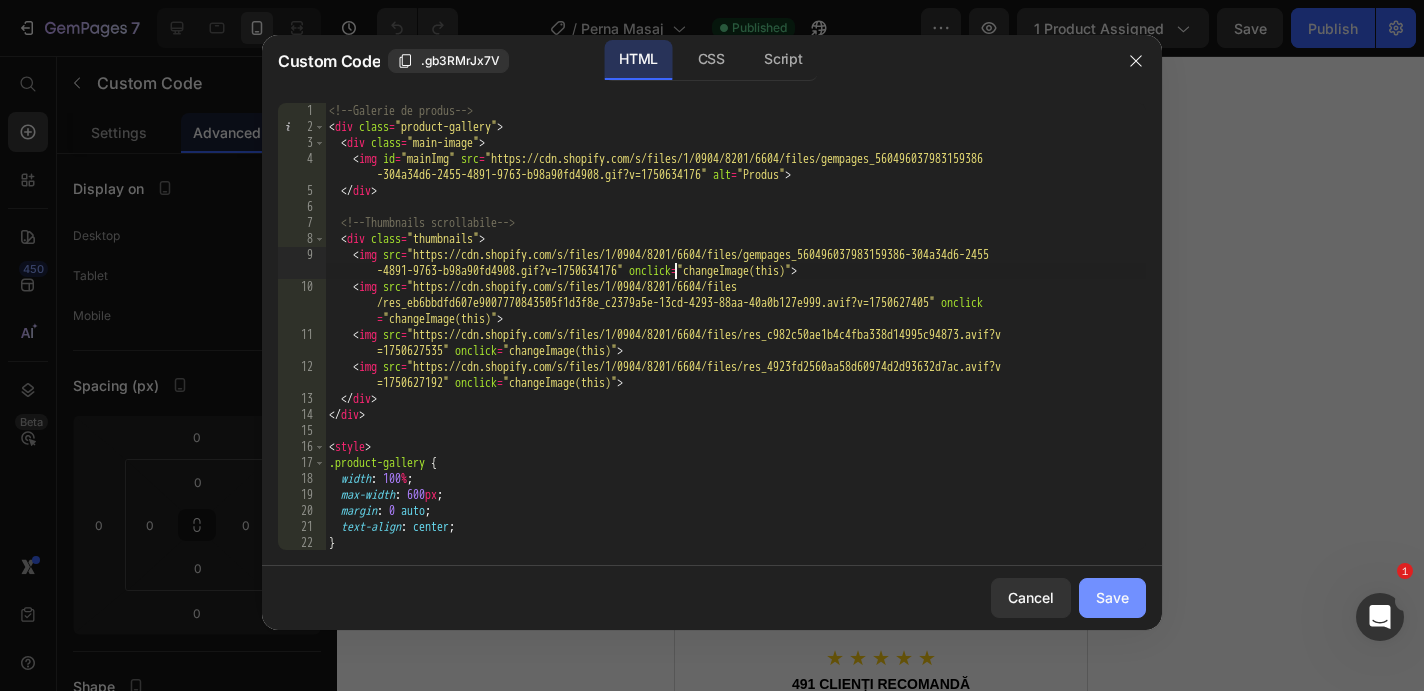 click on "Save" 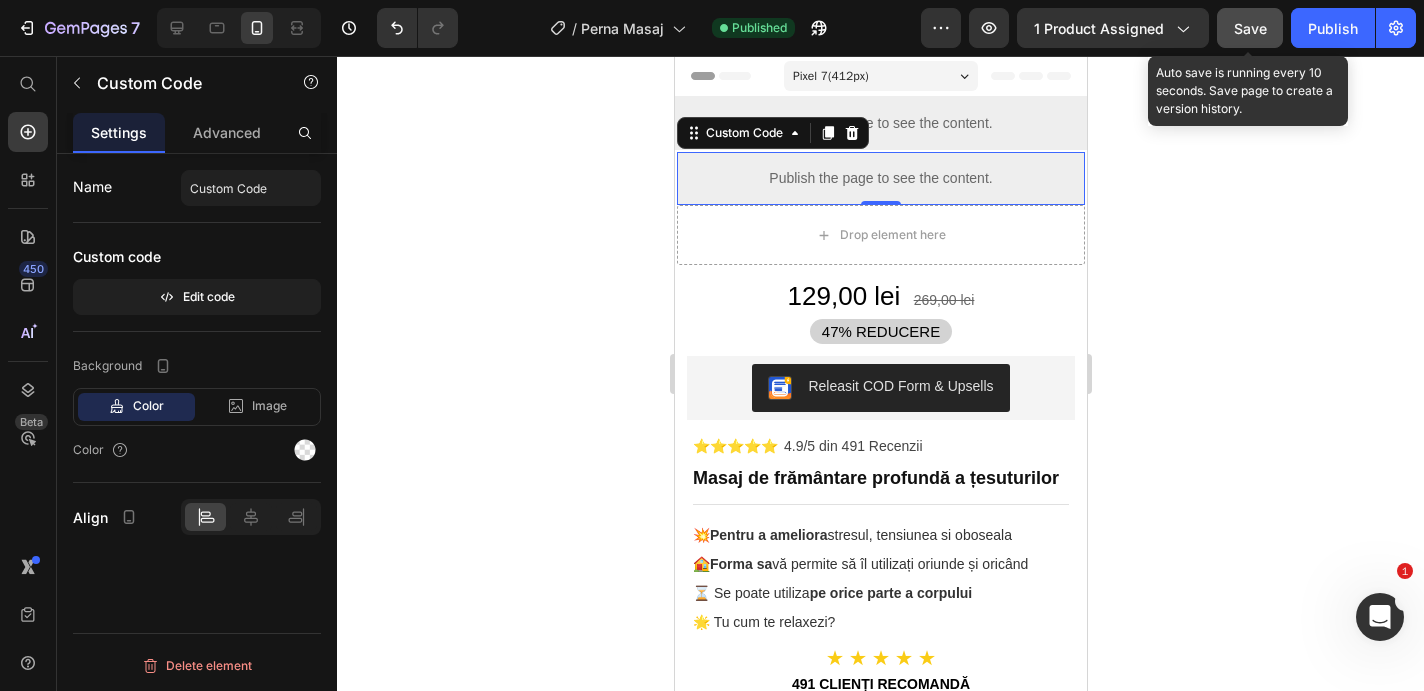 click on "Save" 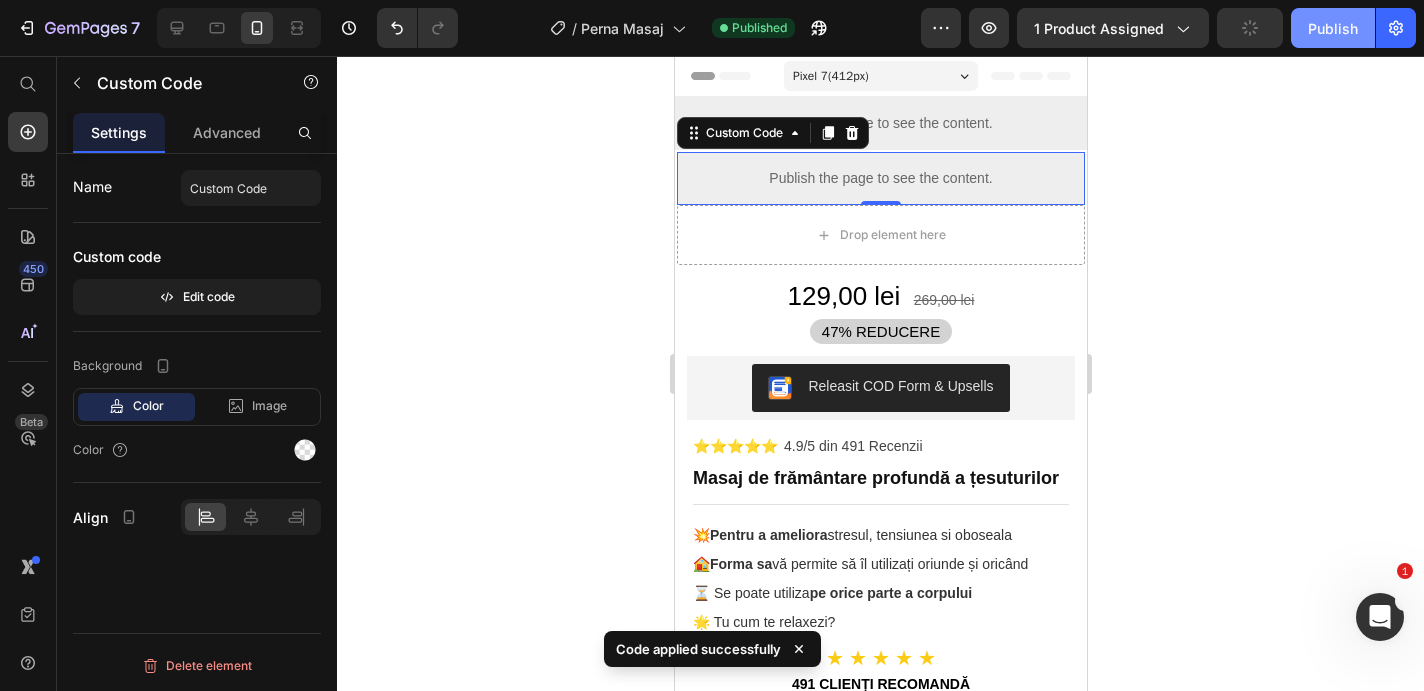 click on "Publish" at bounding box center (1333, 28) 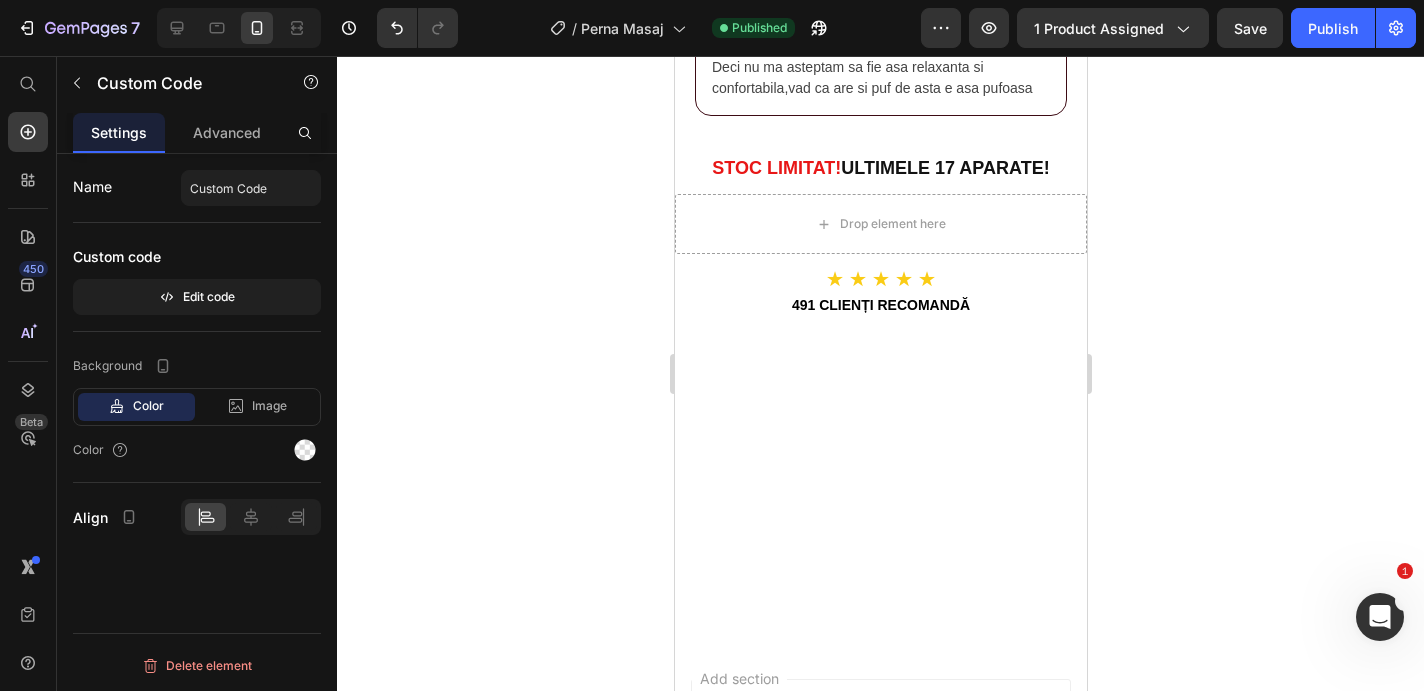 scroll, scrollTop: 2699, scrollLeft: 0, axis: vertical 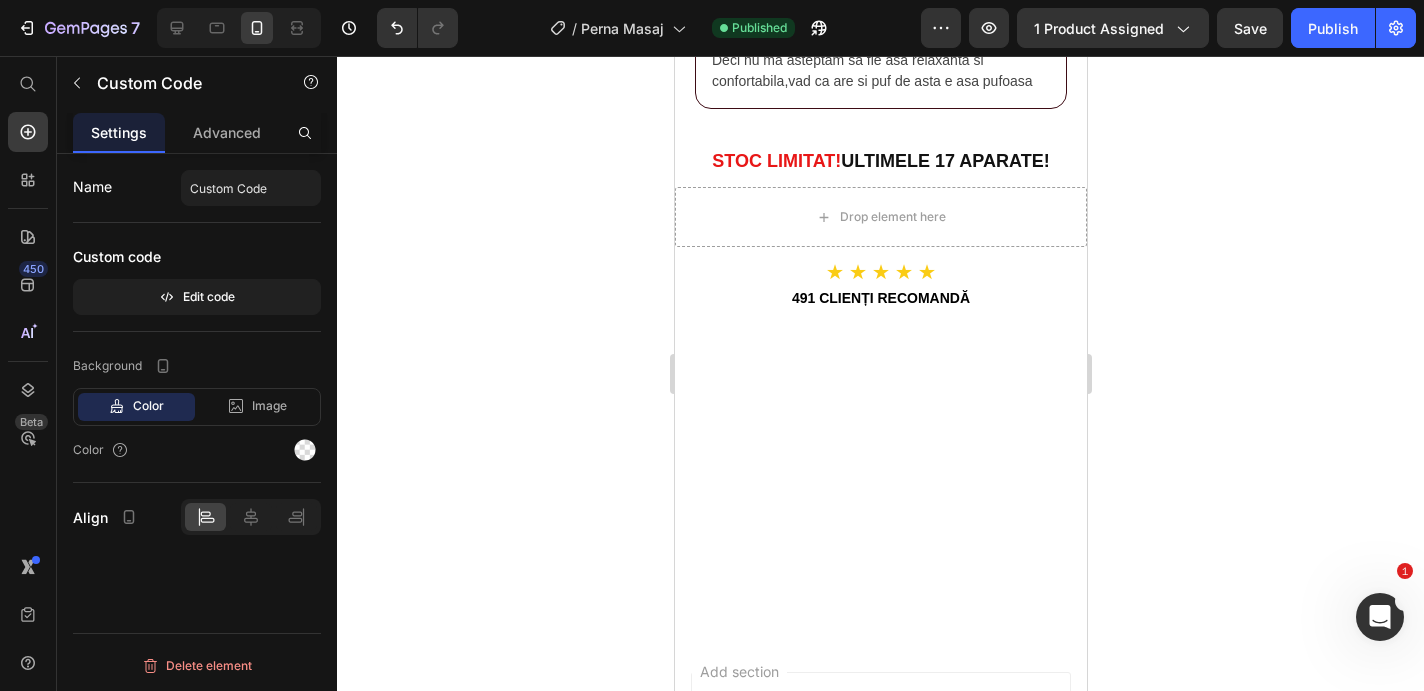type 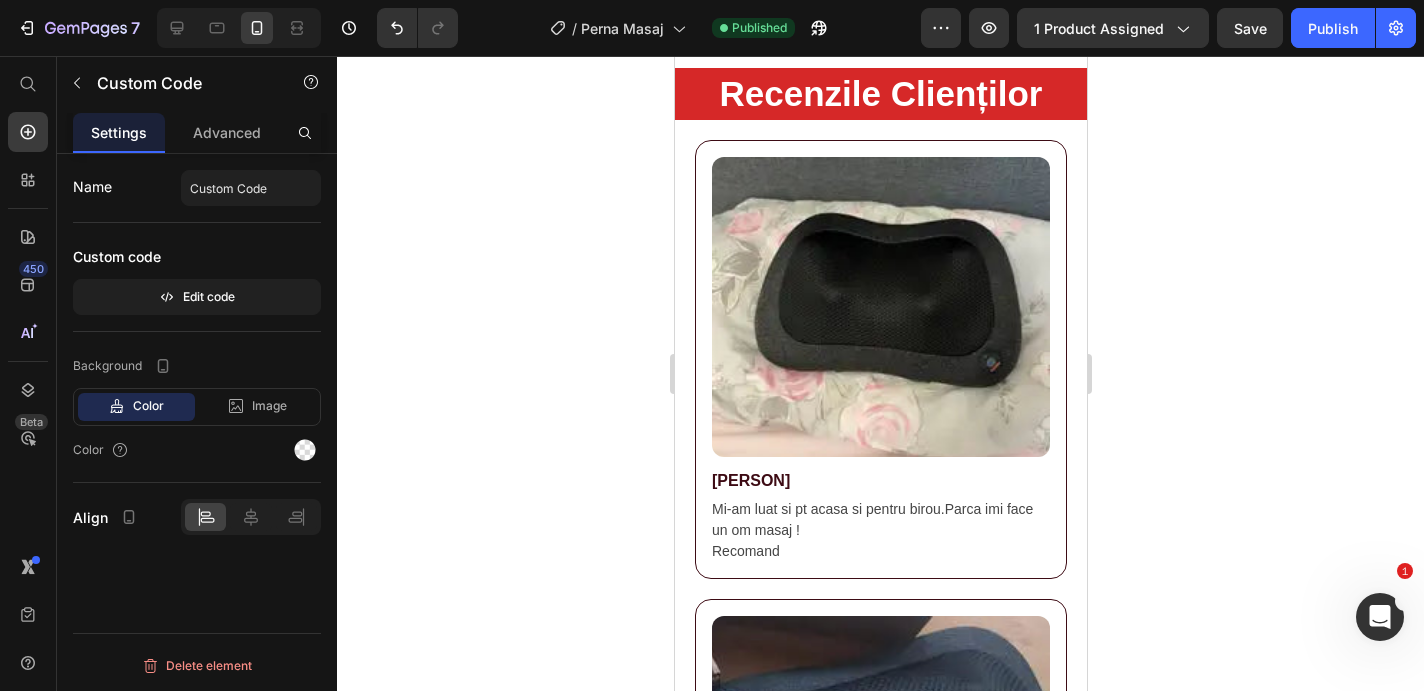 scroll, scrollTop: 3507, scrollLeft: 0, axis: vertical 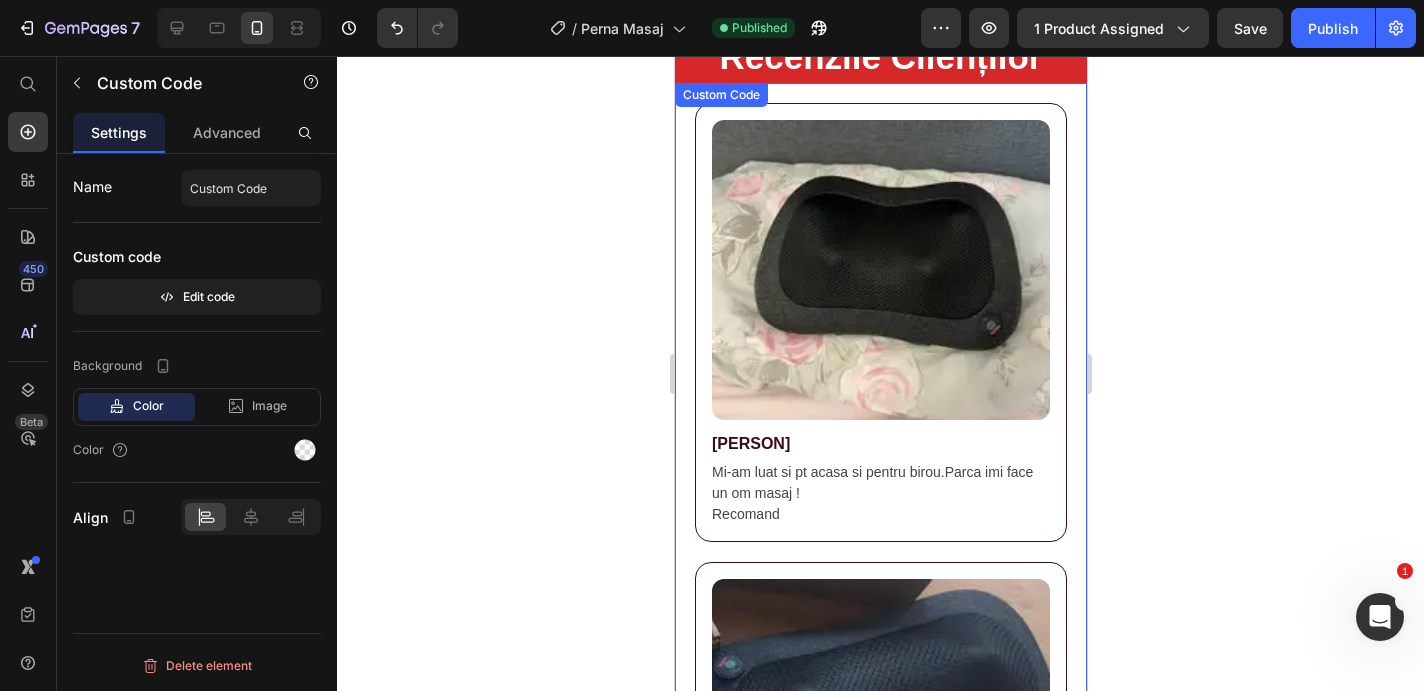 click at bounding box center [880, 270] 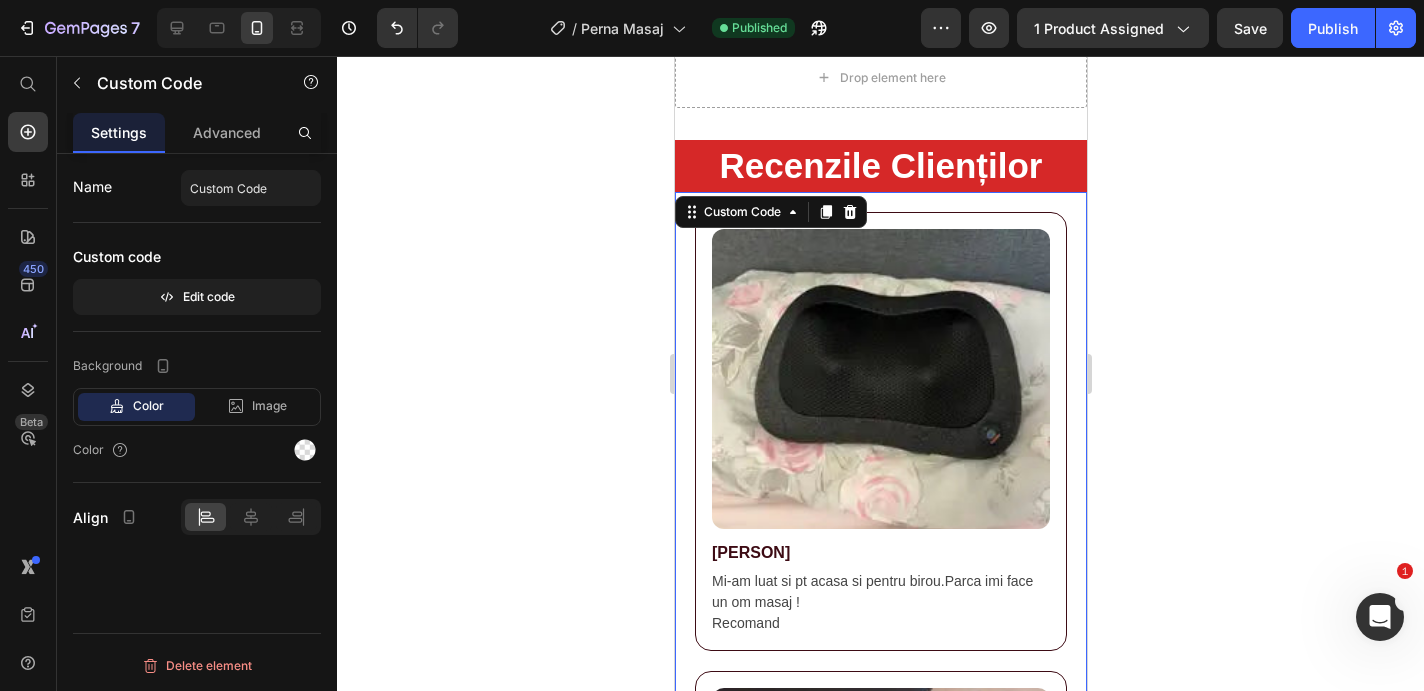 scroll, scrollTop: 3193, scrollLeft: 0, axis: vertical 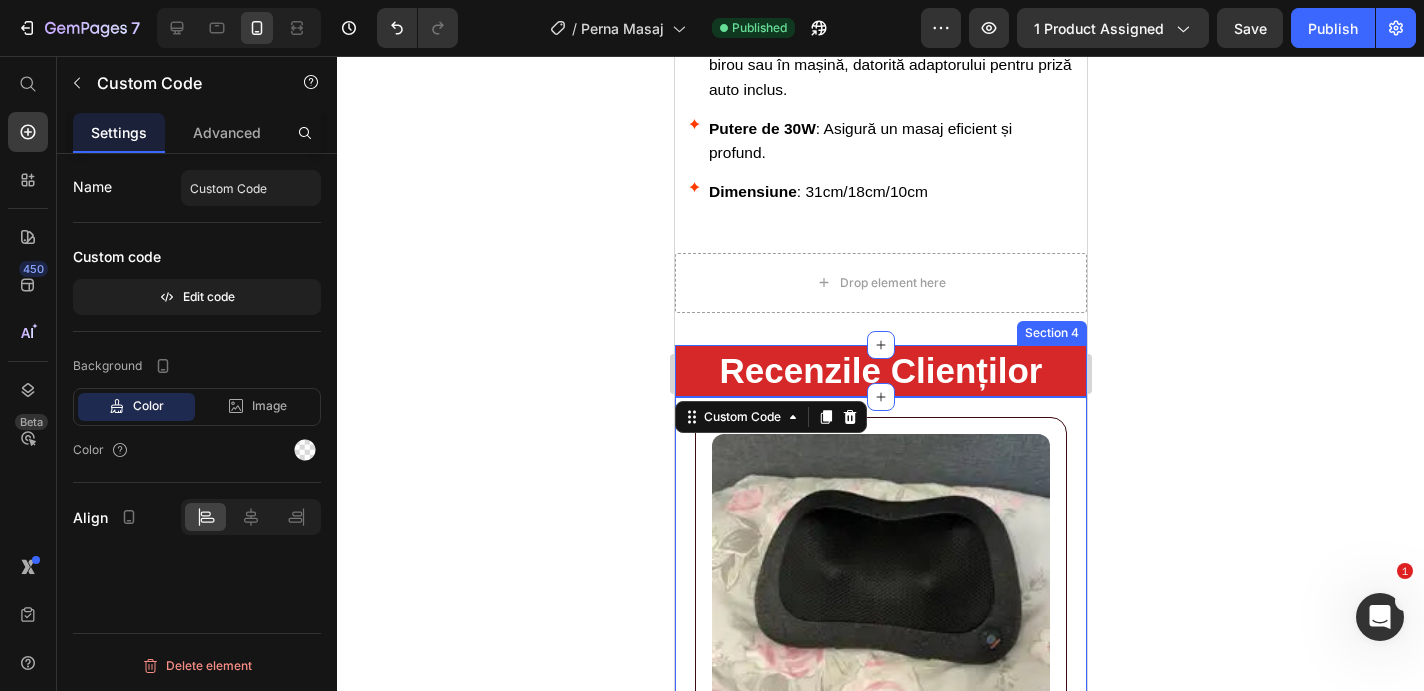 click on "Recenzile Clienților   Heading Section 4" at bounding box center (880, 371) 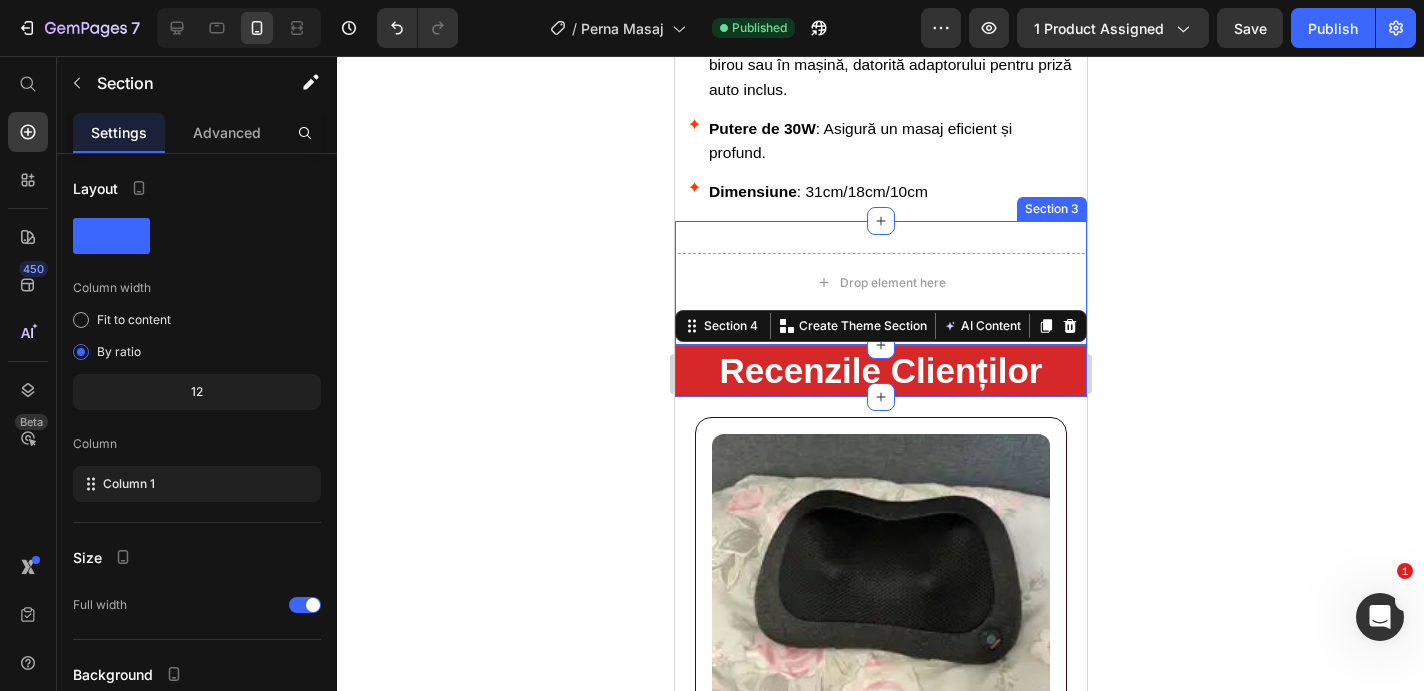 click on "Drop element here Section 3" at bounding box center [880, 283] 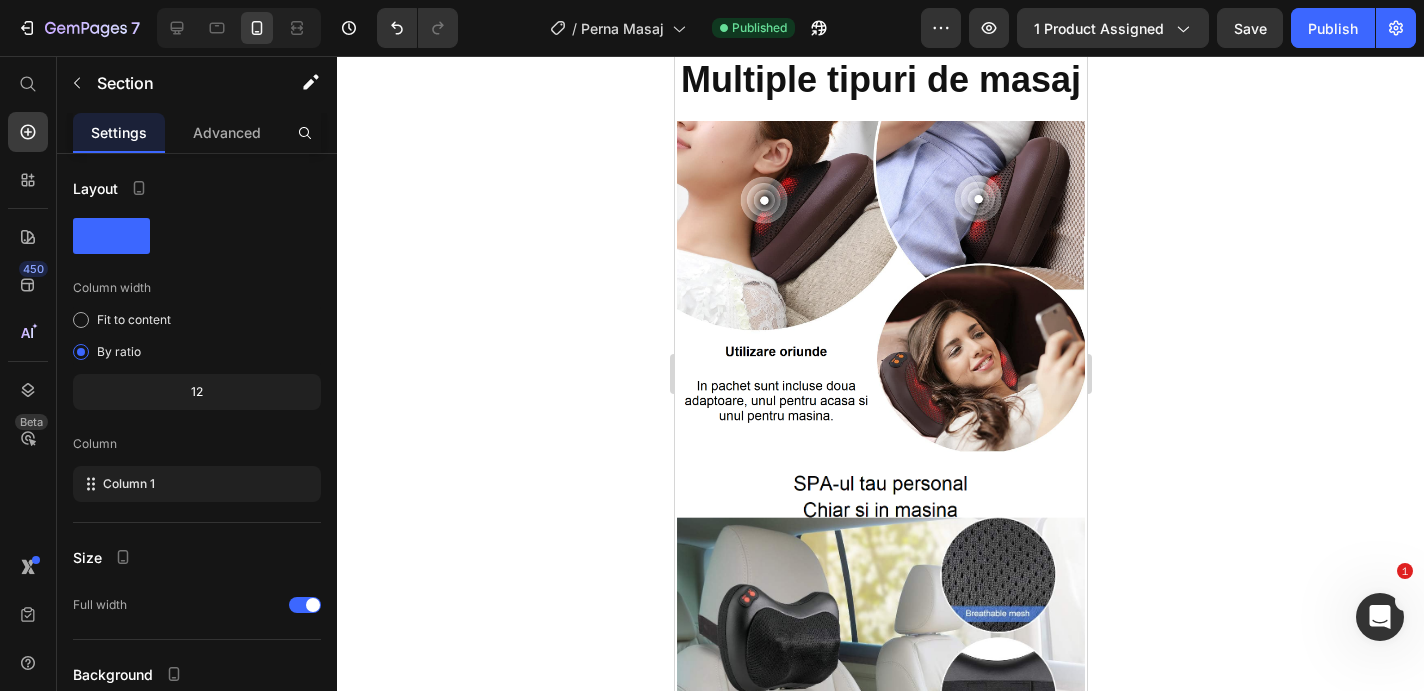 scroll, scrollTop: 1995, scrollLeft: 0, axis: vertical 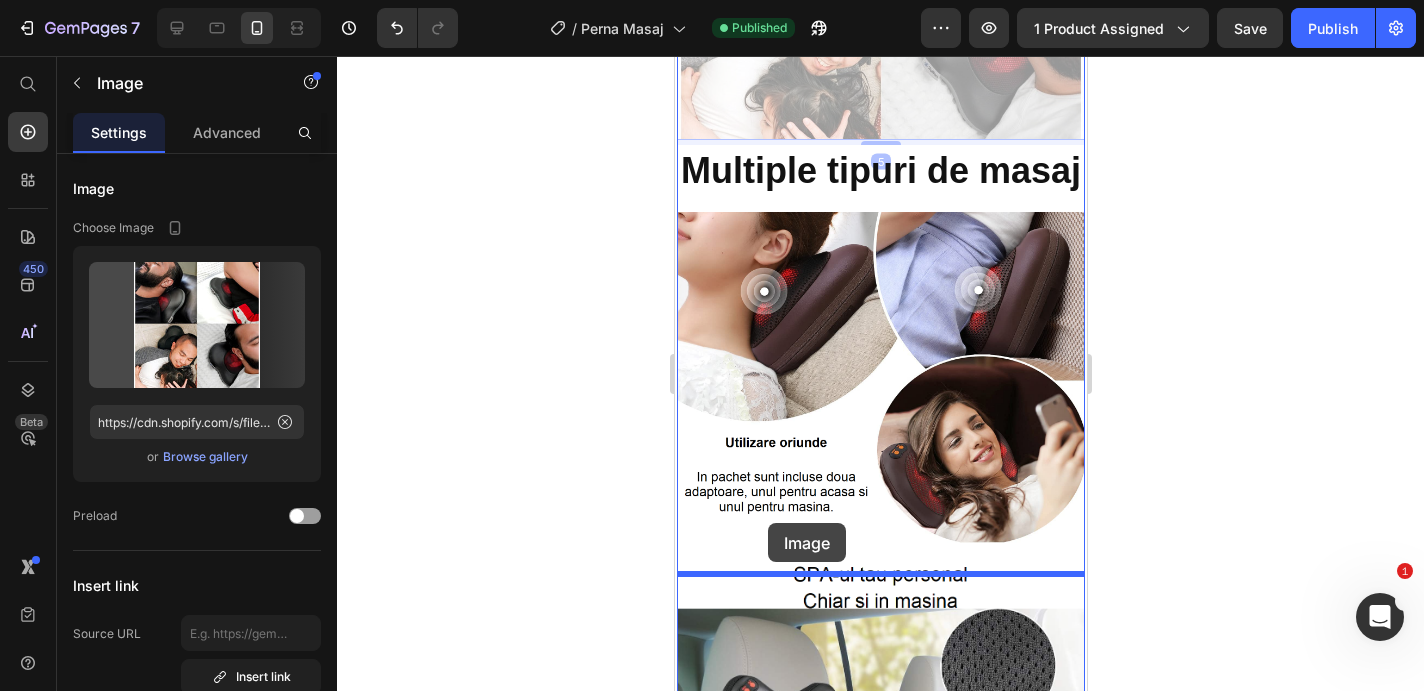 drag, startPoint x: 706, startPoint y: 95, endPoint x: 764, endPoint y: 520, distance: 428.9394 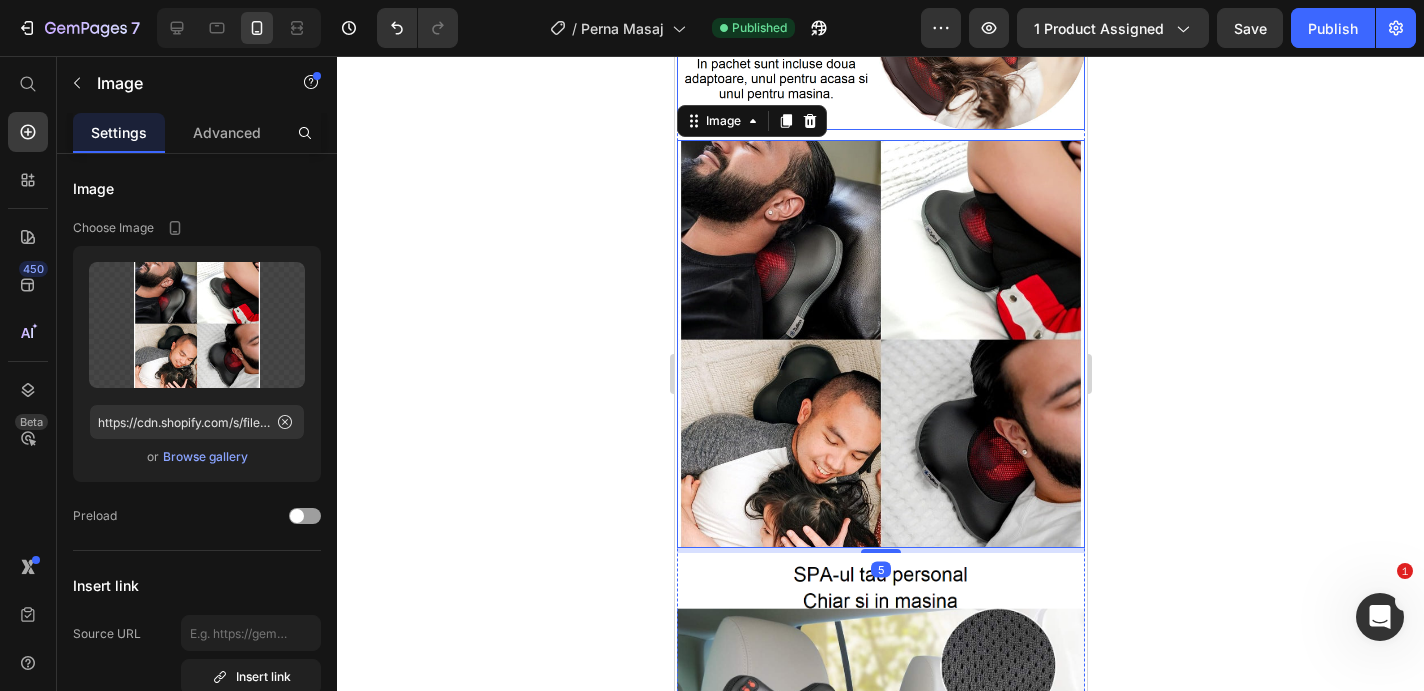 scroll, scrollTop: 1582, scrollLeft: 0, axis: vertical 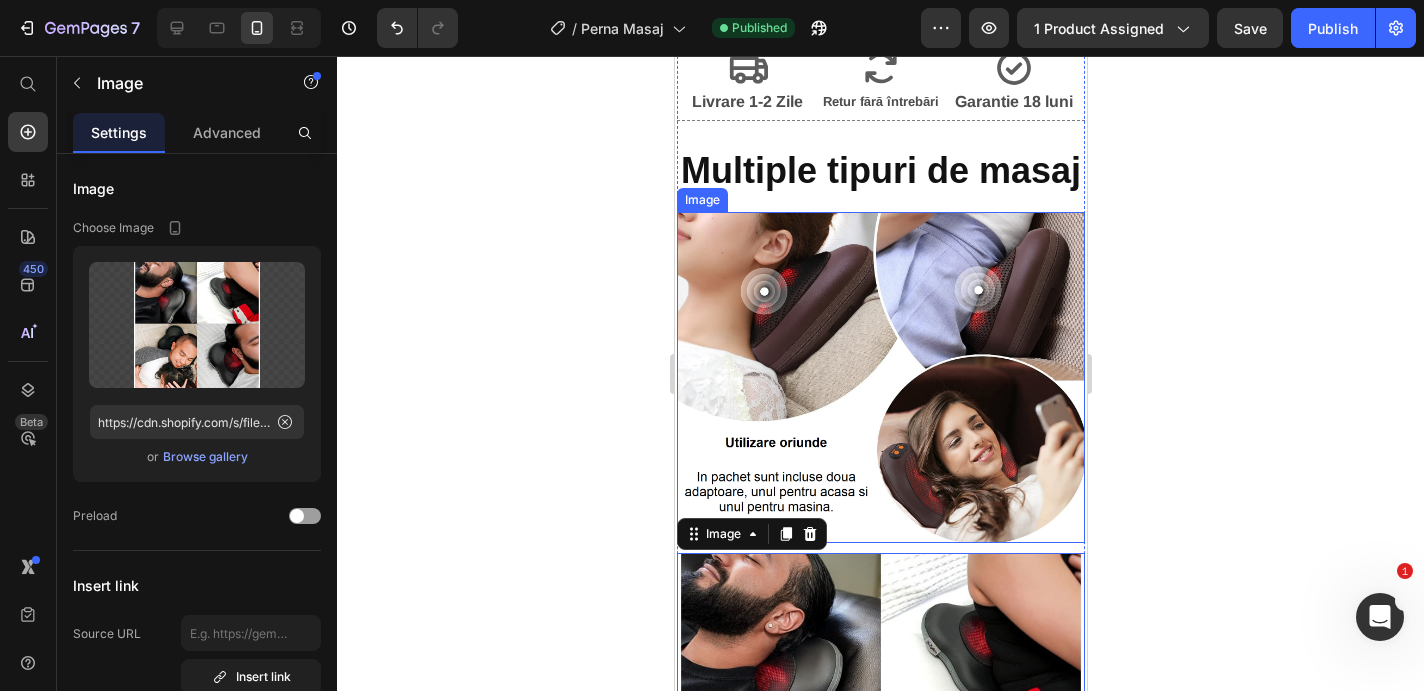 click 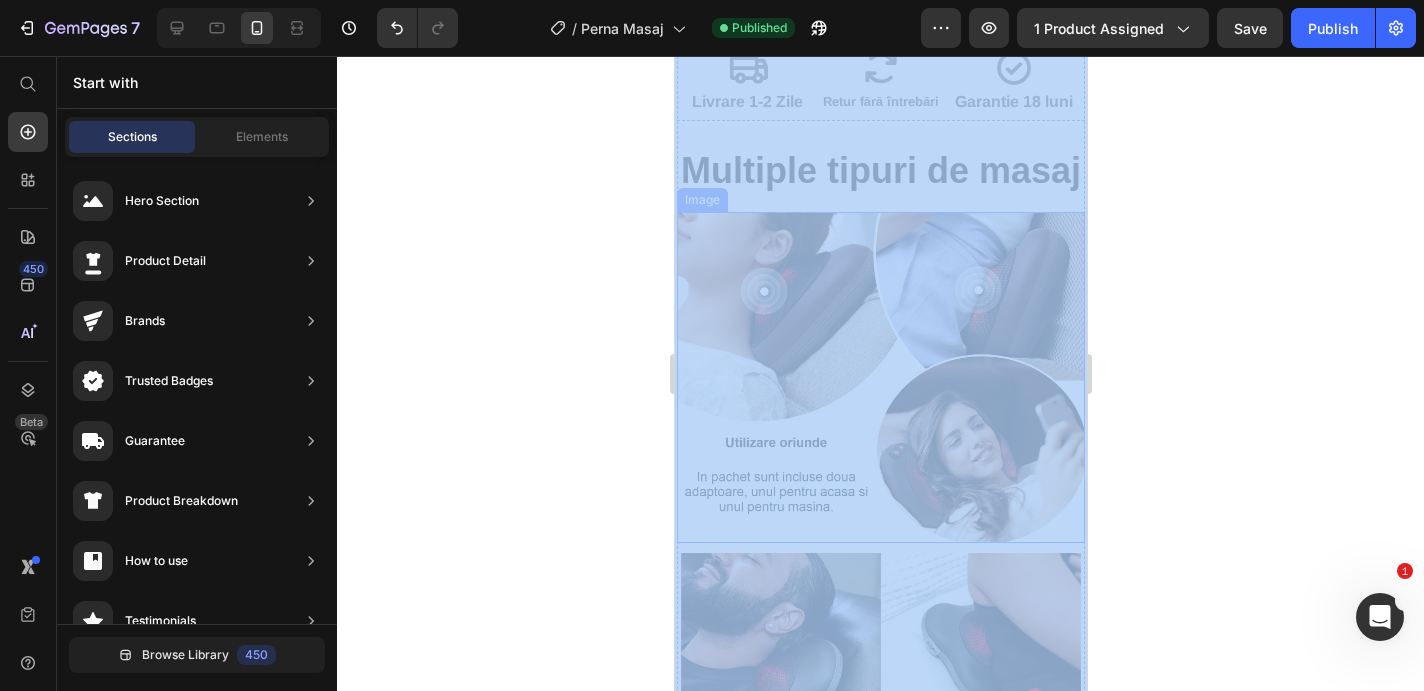 drag, startPoint x: 1281, startPoint y: 327, endPoint x: 920, endPoint y: 271, distance: 365.31766 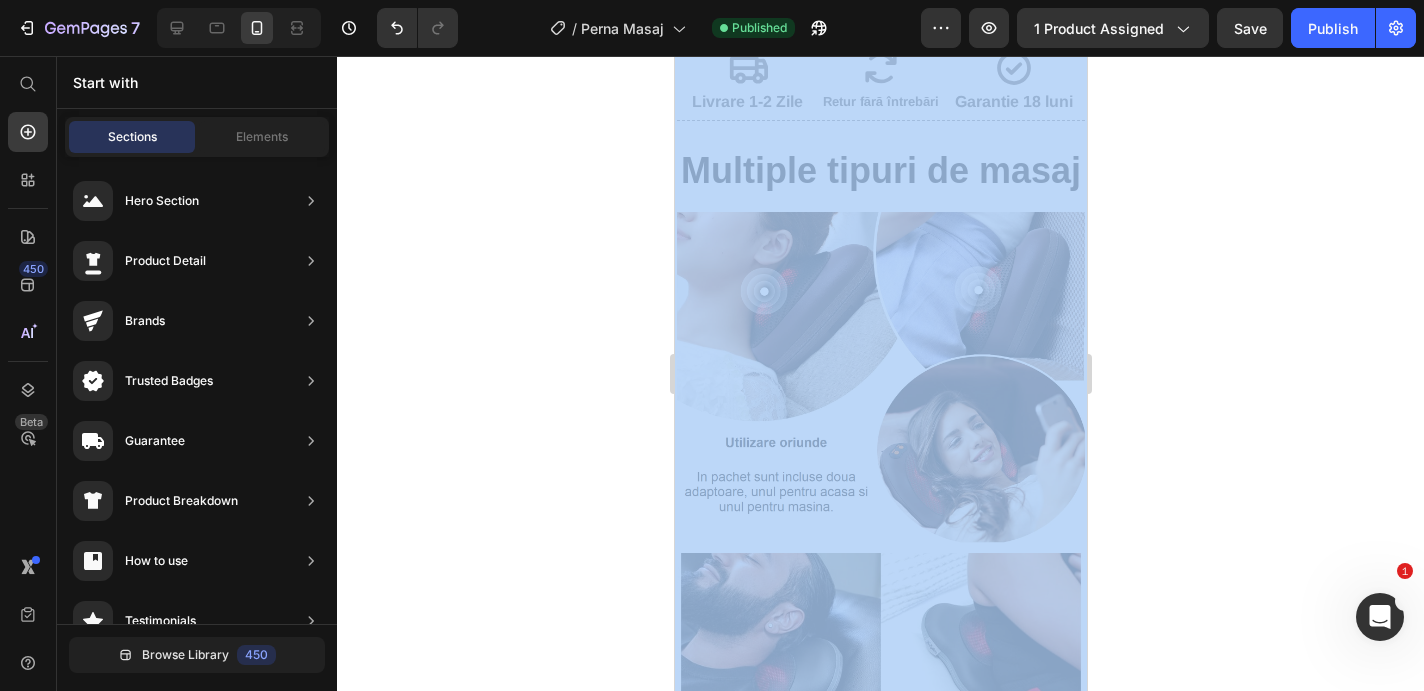 click 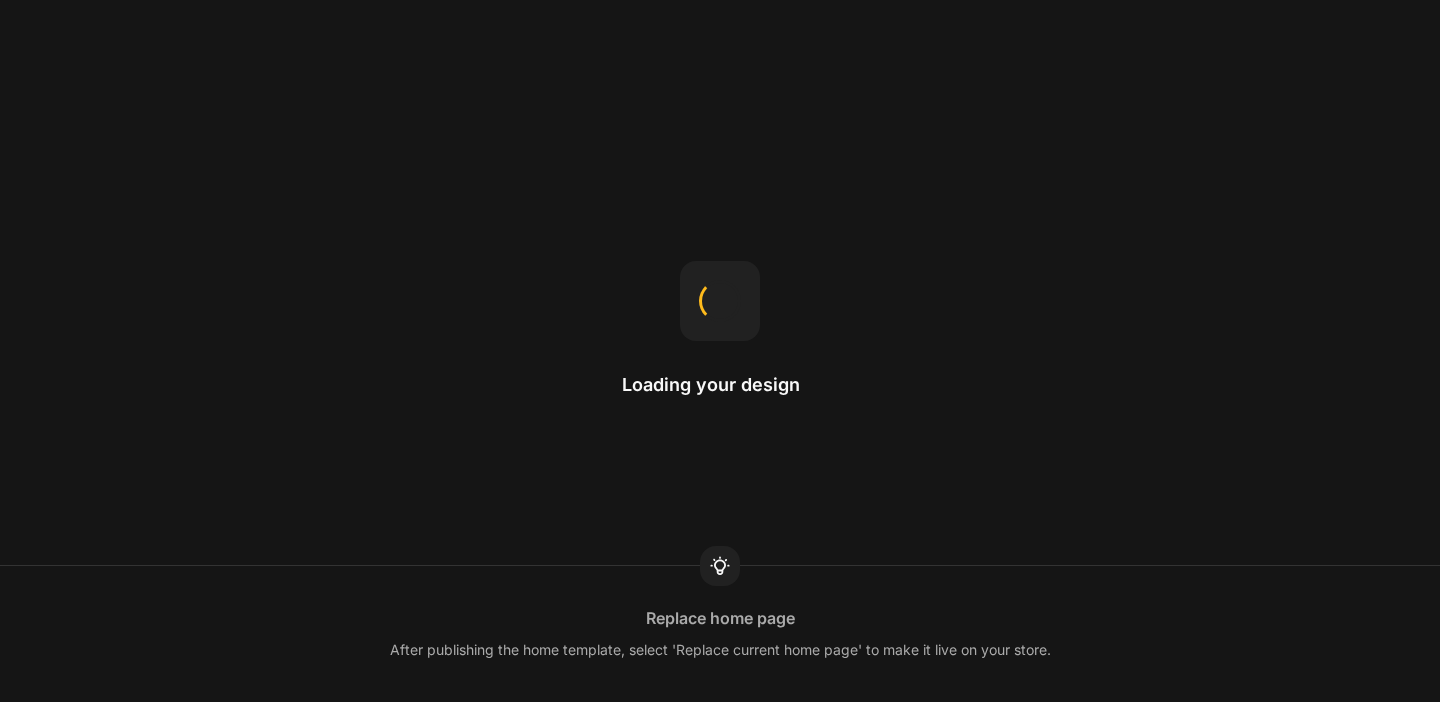scroll, scrollTop: 0, scrollLeft: 0, axis: both 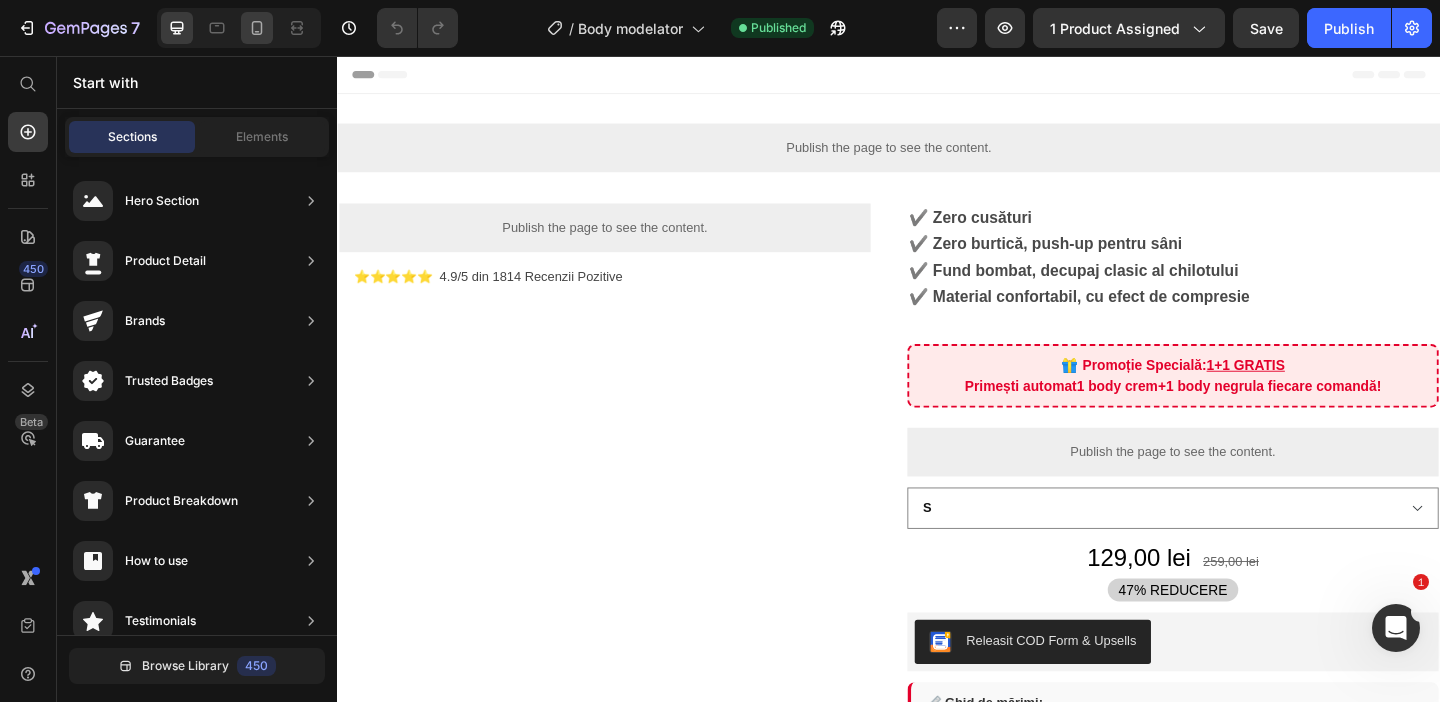click 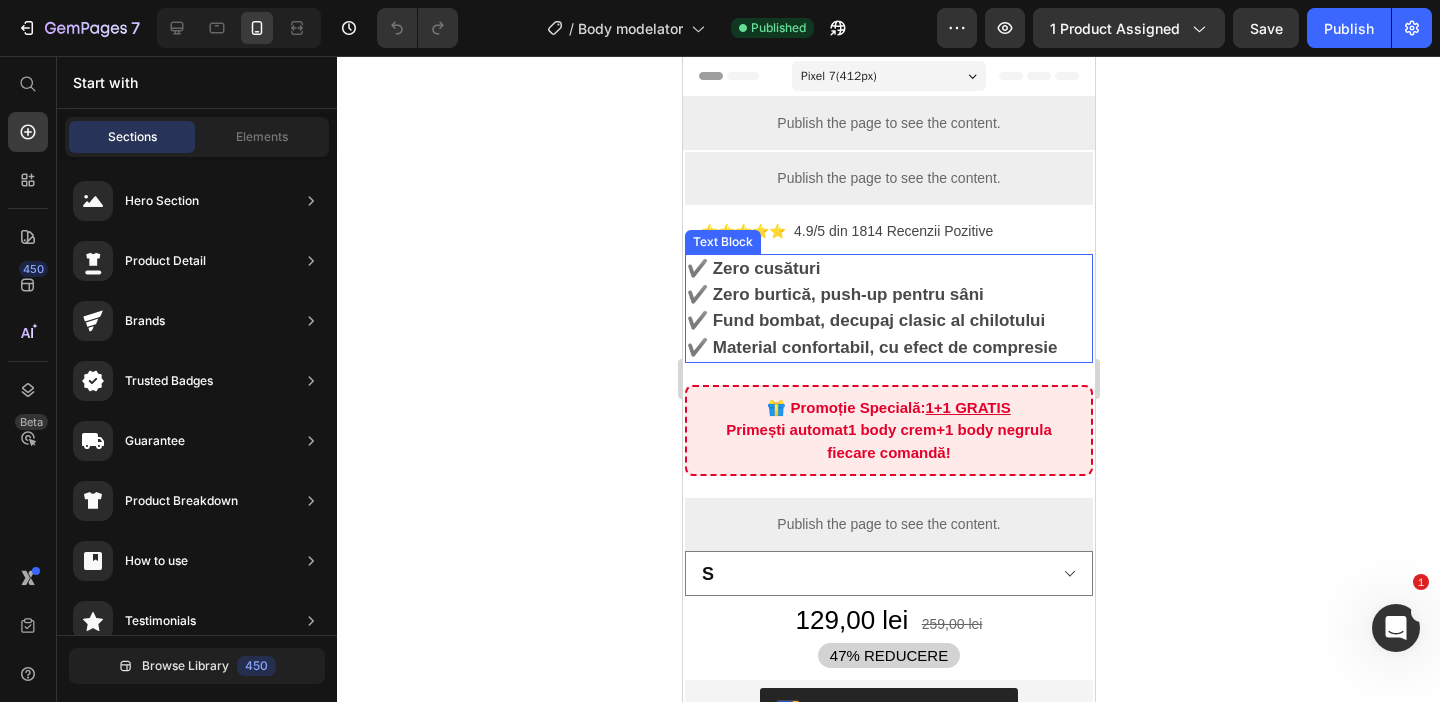 click on "✔️ Fund bombat, decupaj clasic al chilotului" at bounding box center [865, 320] 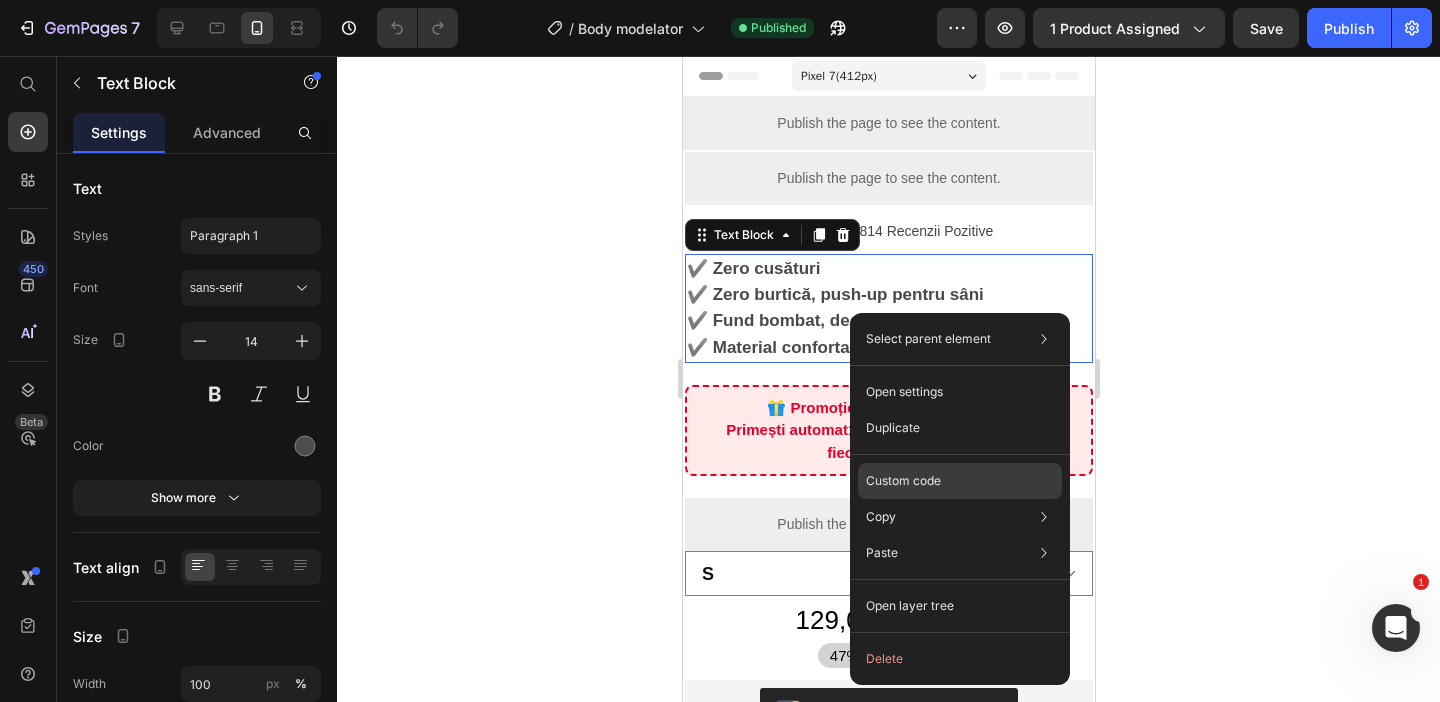click on "Custom code" at bounding box center (903, 481) 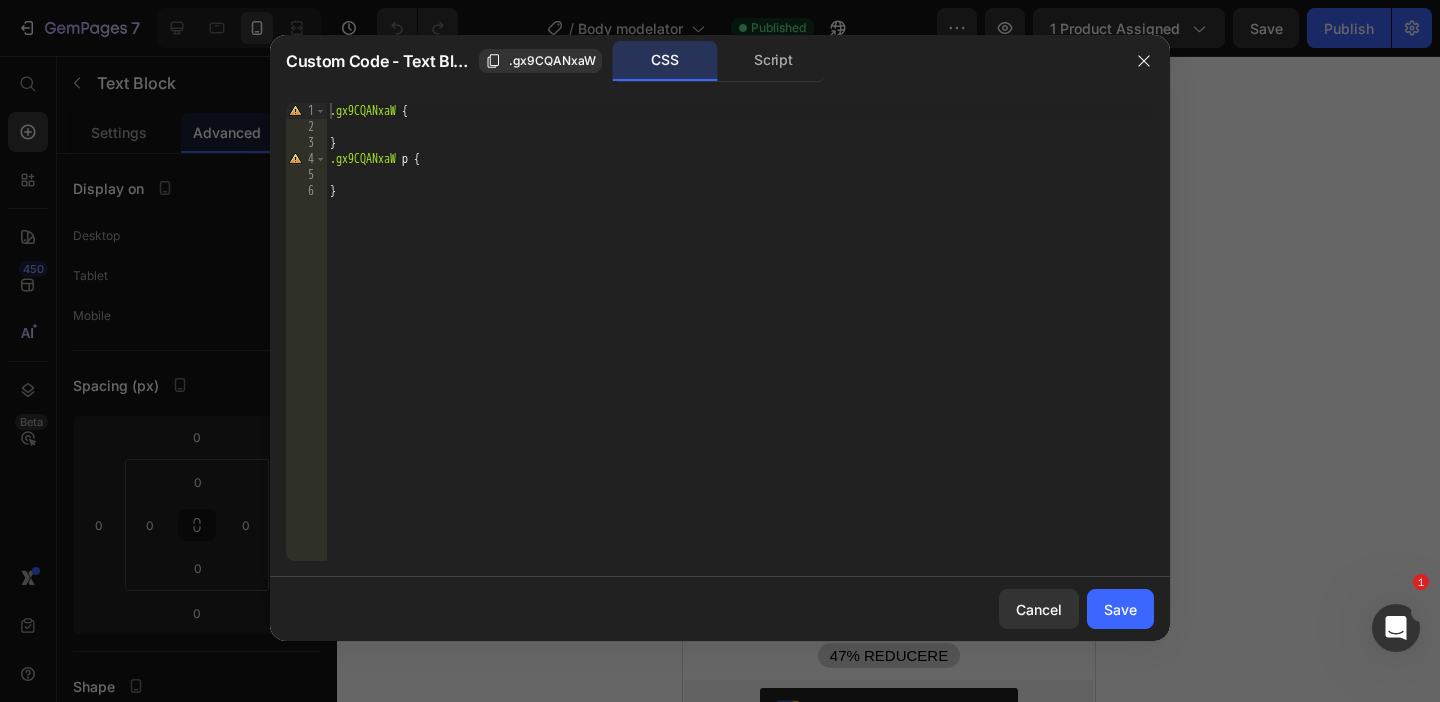 click on "1 2 3 4 5 6 .gx9CQANxaW   { } .gx9CQANxaW   p   { }     הההההההההההההההההההההההההההההההההההההההההההההההההההההההההההההההההההההההההההההההההההההההההההההההההההההההההההההההההההההההההההההההההההההההההההההההההההההההההההההההההההההההההההההההההההההההההההההההההההההההההההההההההההההההההההההההההההההההההההההההההההההההההההההההה XXXXXXXXXXXXXXXXXXXXXXXXXXXXXXXXXXXXXXXXXXXXXXXXXXXXXXXXXXXXXXXXXXXXXXXXXXXXXXXXXXXXXXXXXXXXXXXXXXXXXXXXXXXXXXXXXXXXXXXXXXXXXXXXXXXXXXXXXXXXXXXXXXXXXXXXXXXXXXXXXXXXXXXXXXXXXXXXXXXXXXXXXXXXXXXXXXXXXXXXXXXXXXXXXXXXXXXXXXXXXXXXXXXXXXXXXXXXXXXXXXXXXXXXXXXXXXXX" 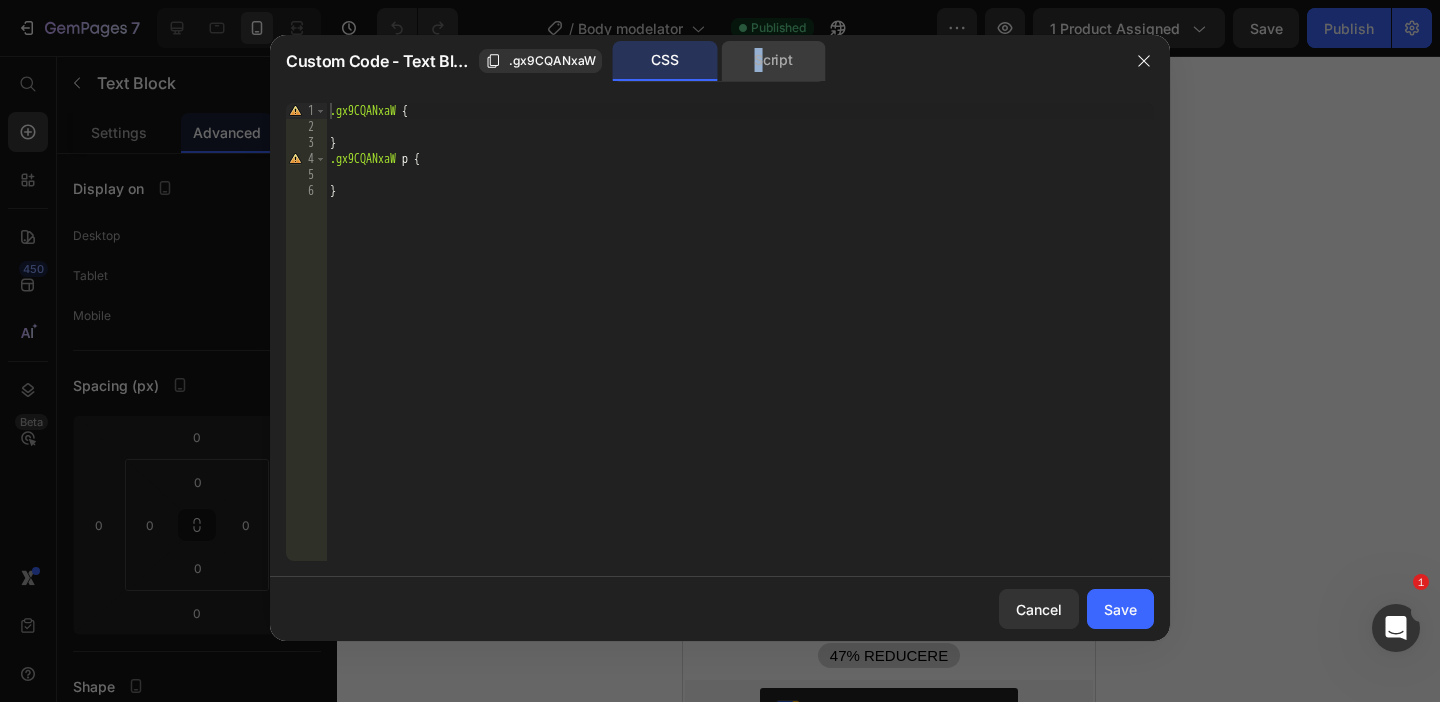 click on "Script" 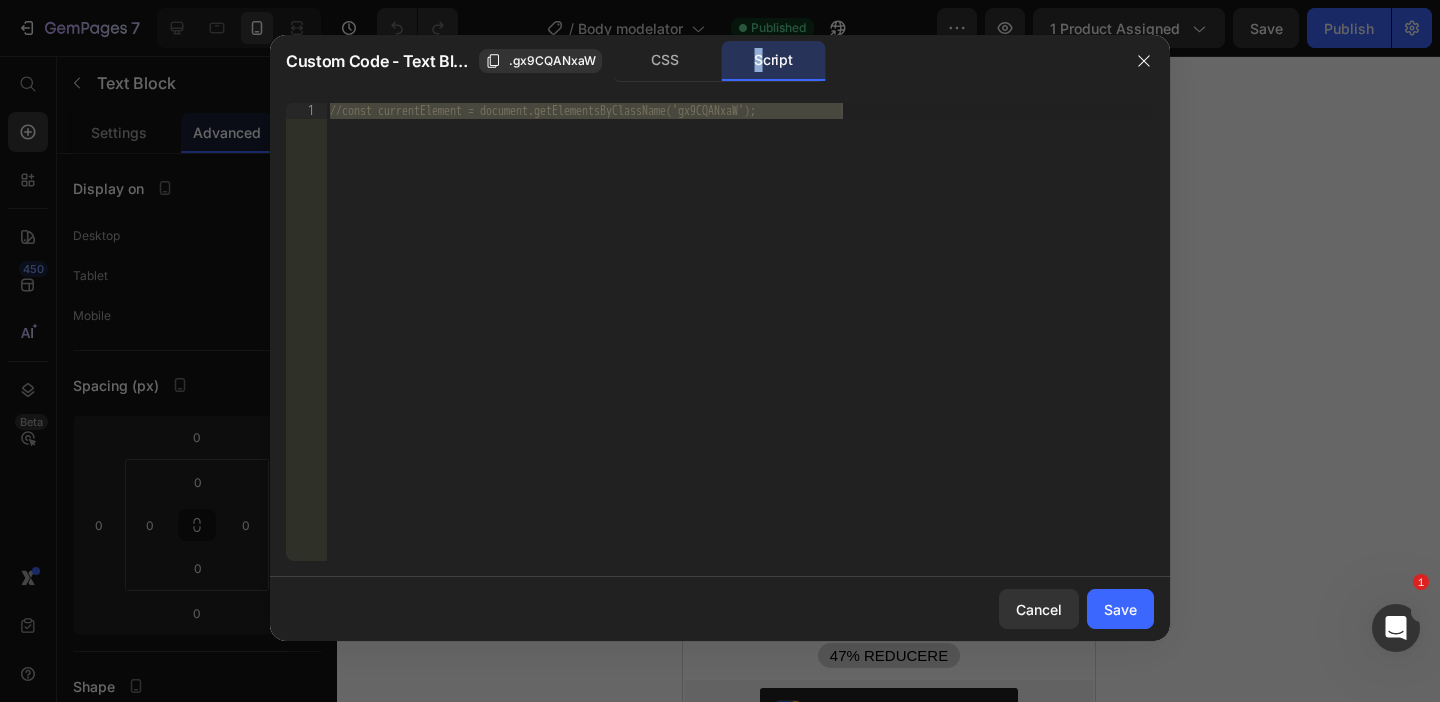 click at bounding box center [1144, 61] 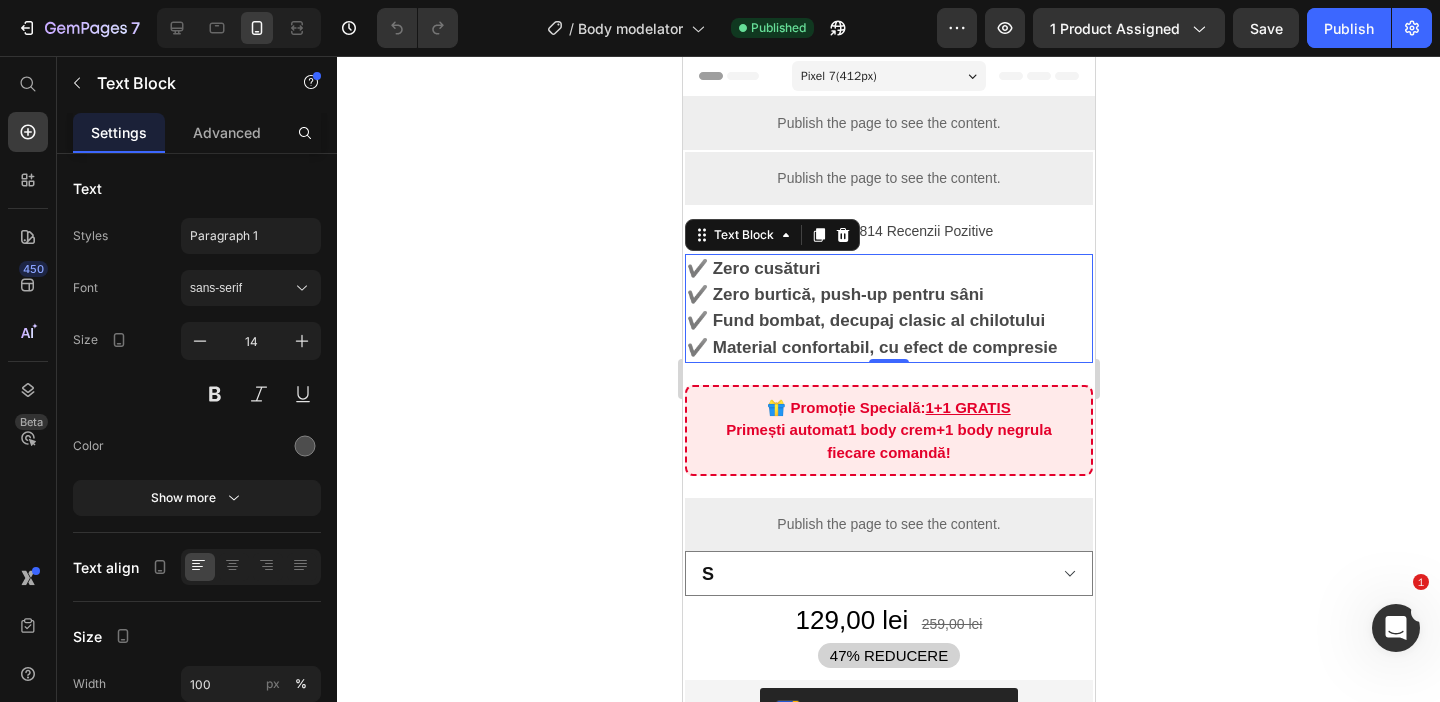 click on "✔️ Material confortabil, cu efect de compresie" at bounding box center (871, 347) 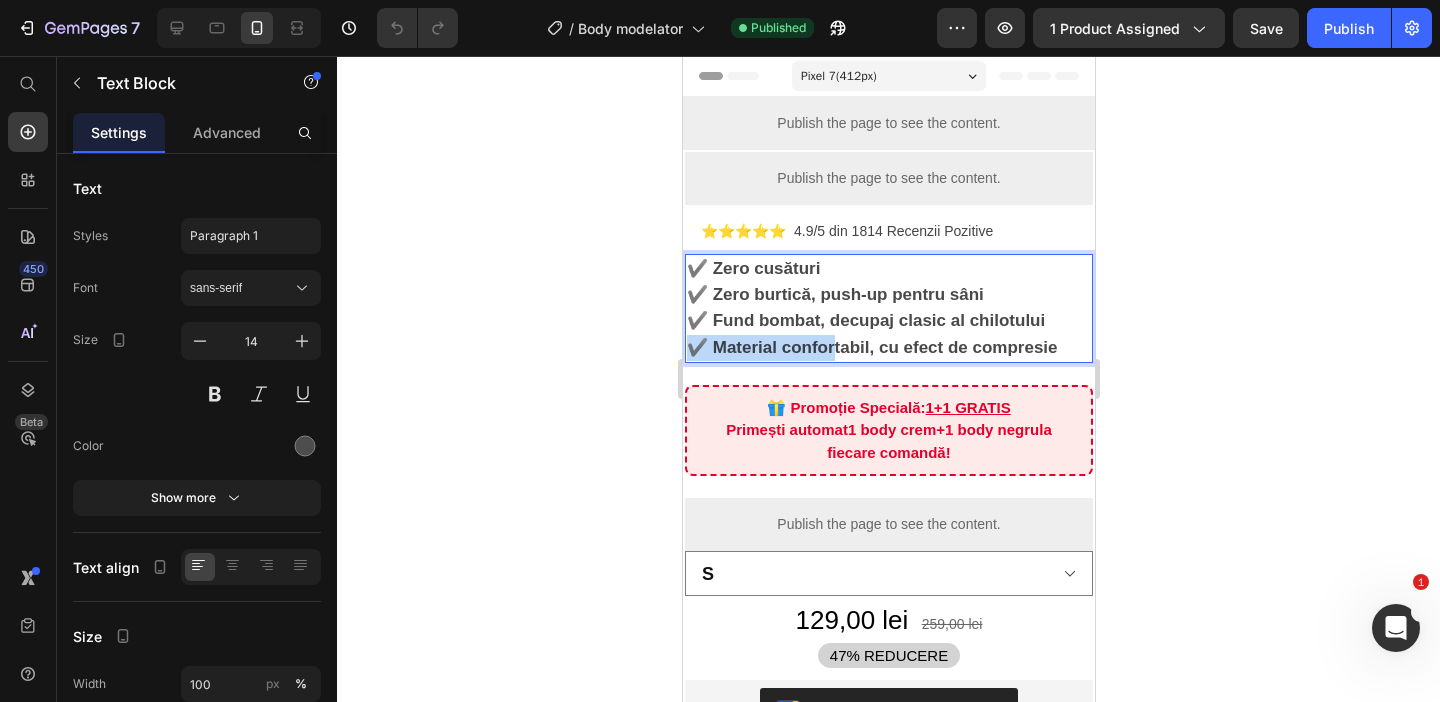 drag, startPoint x: 692, startPoint y: 346, endPoint x: 833, endPoint y: 347, distance: 141.00354 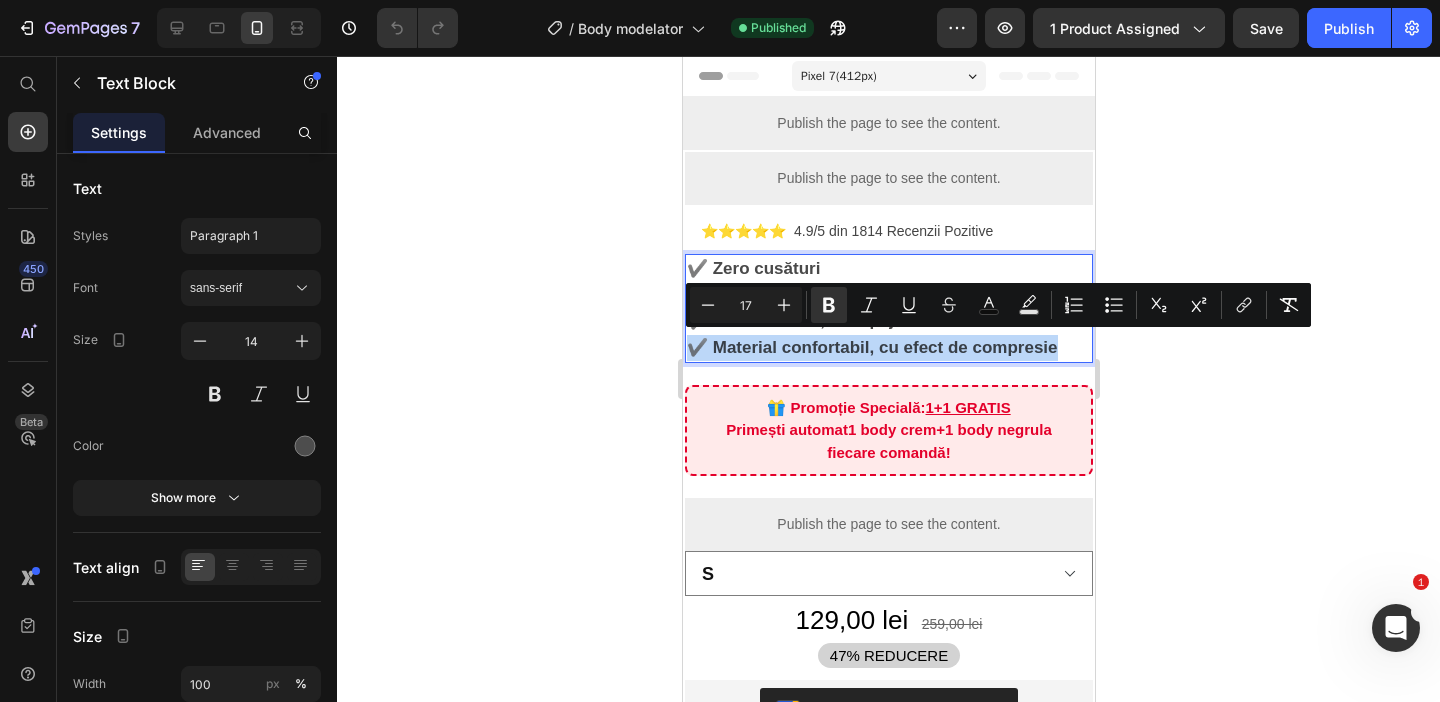 drag, startPoint x: 1060, startPoint y: 342, endPoint x: 664, endPoint y: 346, distance: 396.0202 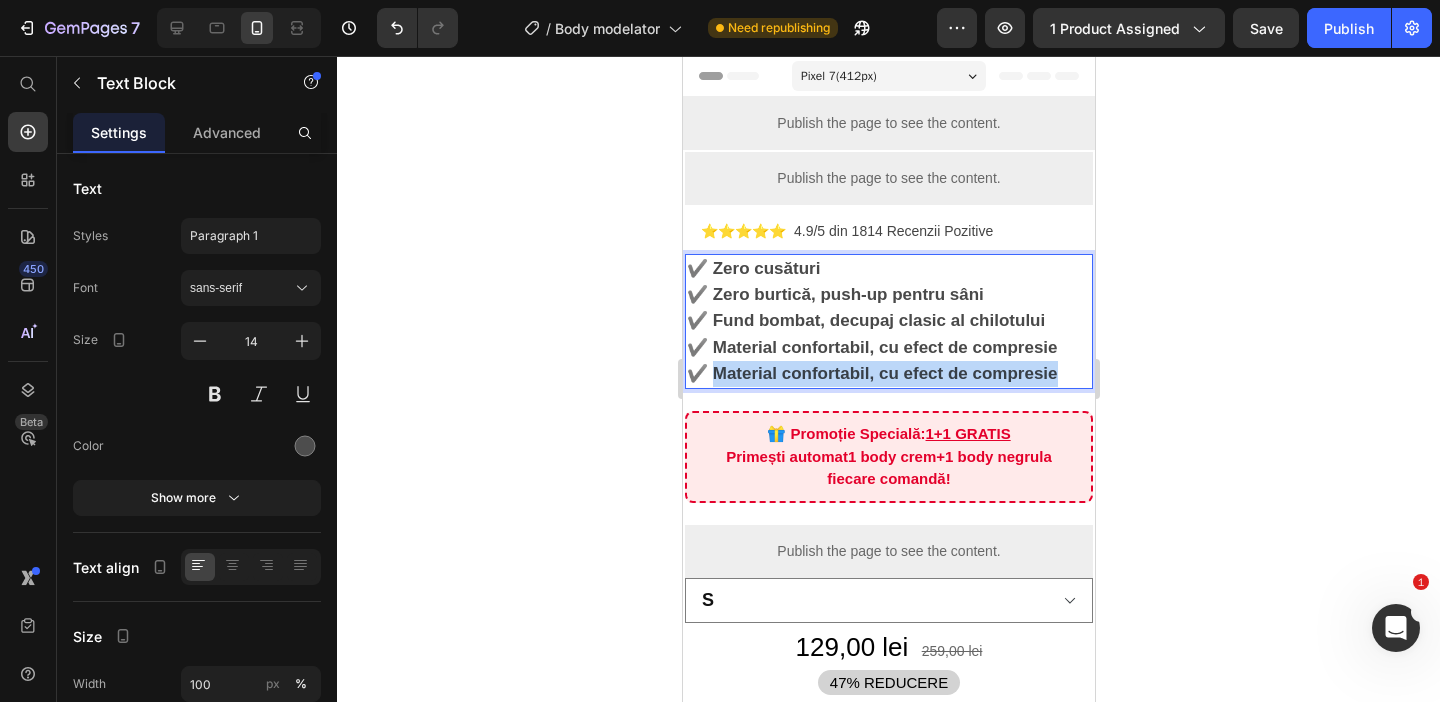 drag, startPoint x: 1051, startPoint y: 366, endPoint x: 715, endPoint y: 372, distance: 336.05356 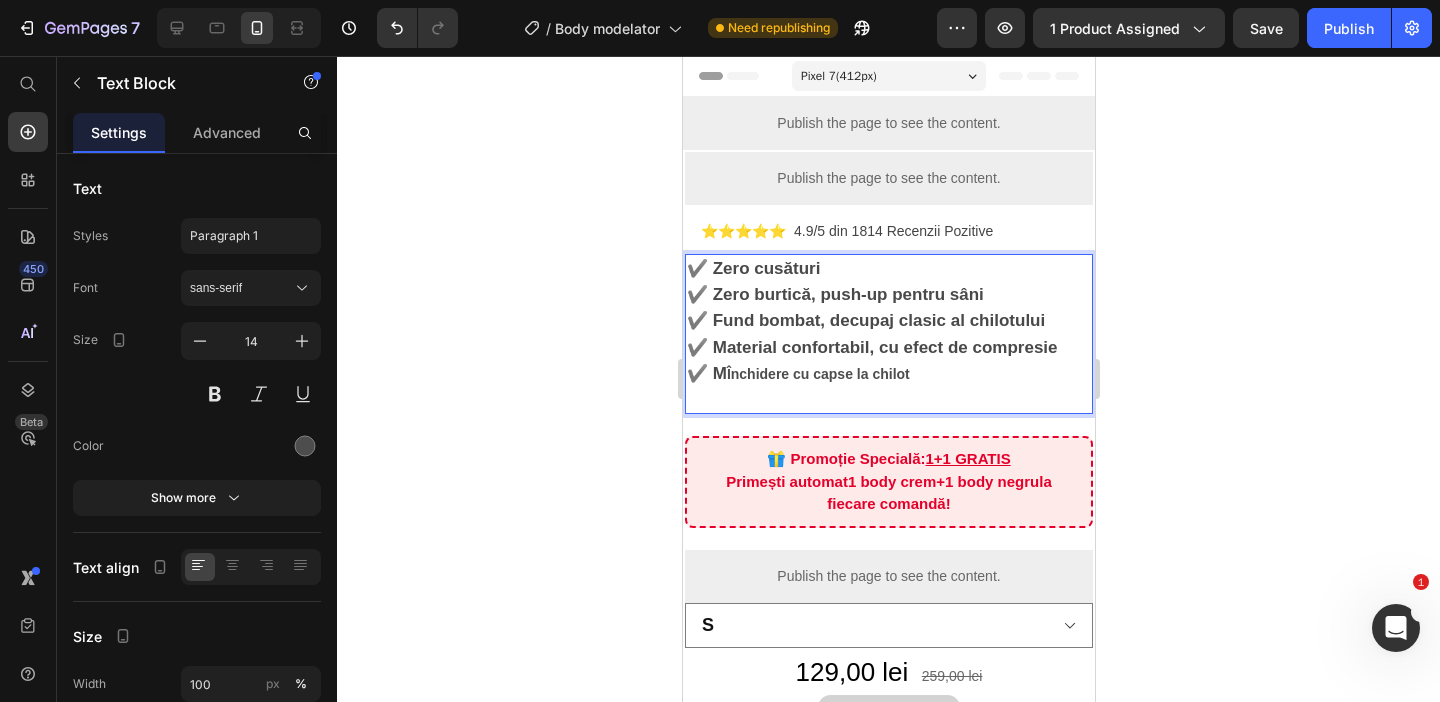 click at bounding box center [888, 399] 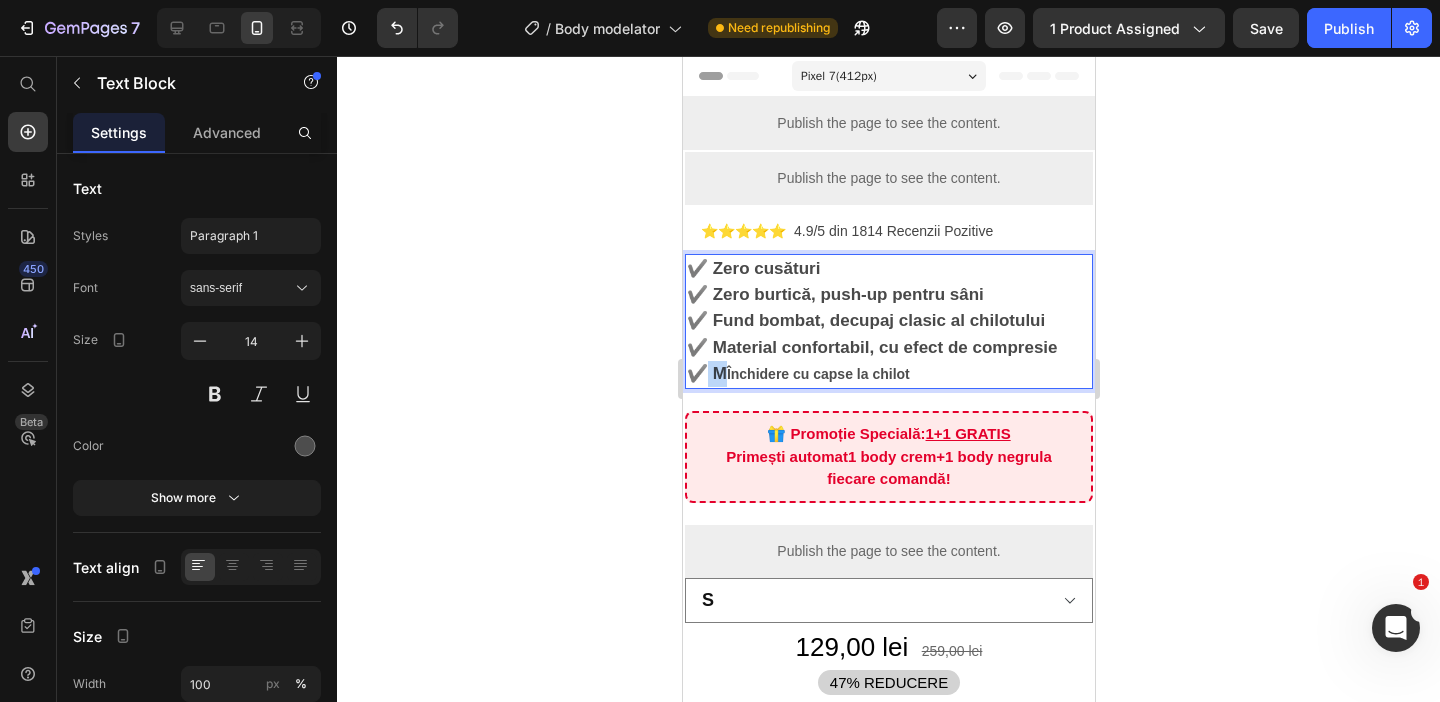 drag, startPoint x: 717, startPoint y: 377, endPoint x: 703, endPoint y: 377, distance: 14 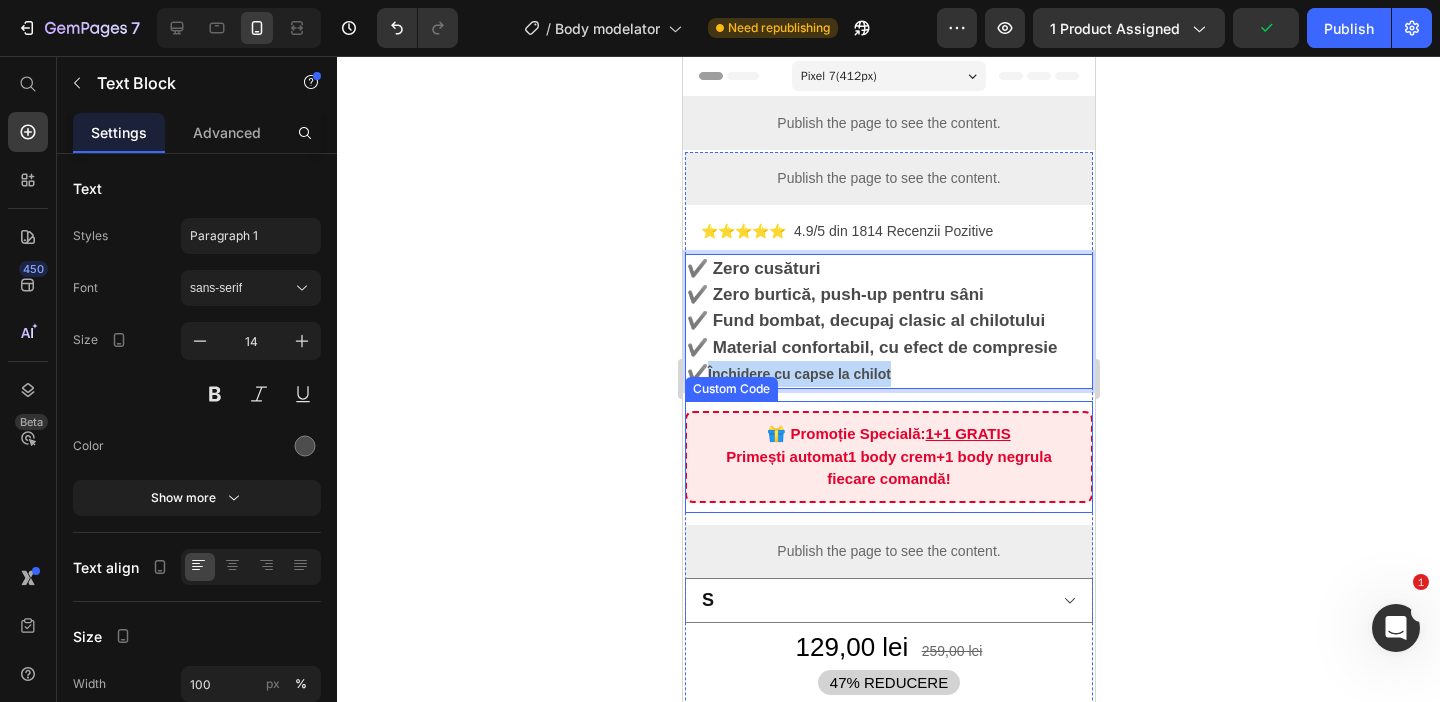 drag, startPoint x: 707, startPoint y: 374, endPoint x: 954, endPoint y: 402, distance: 248.58199 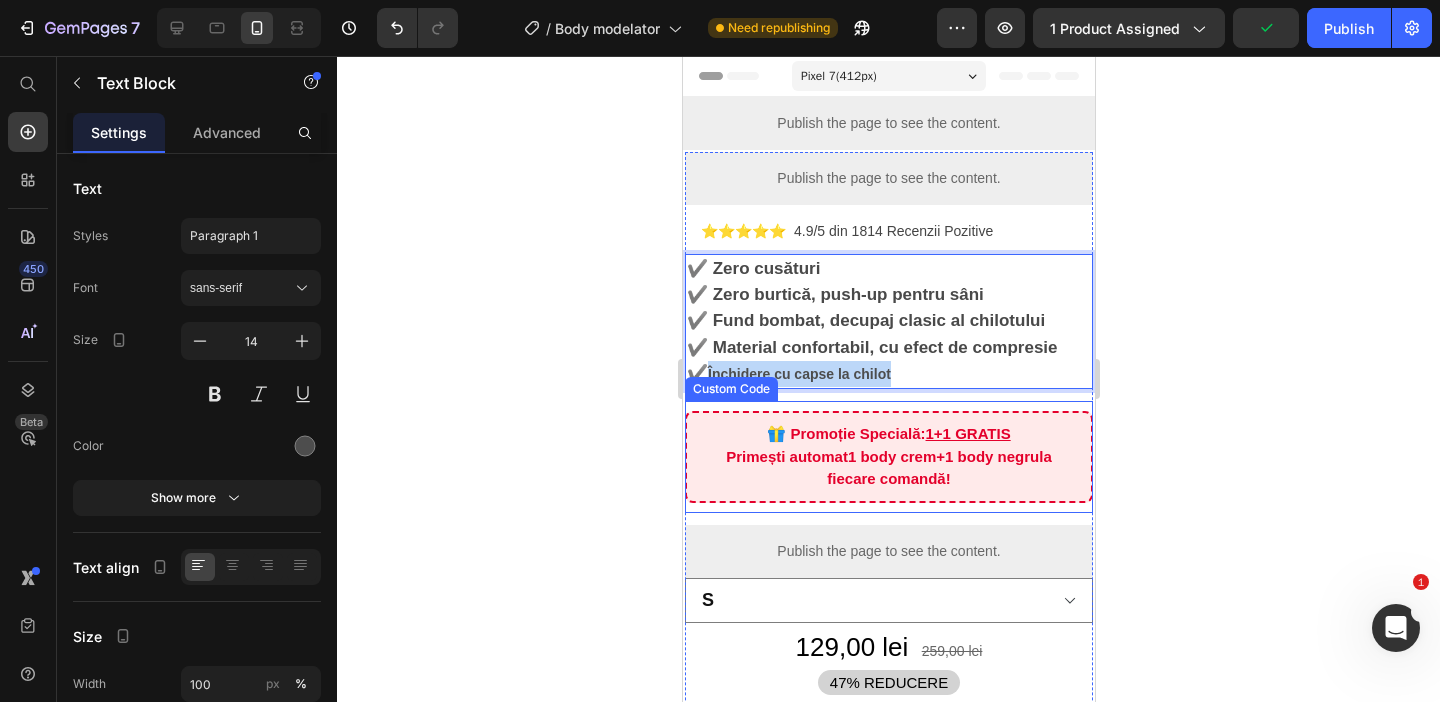 click on "✔️ Zero cusături ✔️ Zero burtică, push-up pentru sâni ✔️ Fund bombat, decupaj clasic al chilotului ✔️ Material confortabil, cu efect de compresie ✔️  Închidere cu capse la chilot Text Block   0 Row
🎁 Promoție Specială:  1+1 GRATIS
Primești automat  1 body crem  +  1 body negru  la fiecare comandă!
Custom Code
Publish the page to see the content.
Custom Code S  M  L  XL  2XL  3XL  Product Variants & Swatches
129,00 lei
259,00 lei
47% REDUCERE
Custom Code Row Releasit COD Form & Upsells Releasit COD Form & Upsells
📏 Ghid de mărimi:
• S: 45–54 kg
• M: 55–65 kg
• L: 66–75 kg
• XL: 76–85 kg
• 2XL: 86–95 kg
• 3XL: 96–105 kg
Luați mărimea pe care o purtați de obicei. Body-ul este elastic și se mulează perfect pe corp.
Custom Code
Publish the page to see the content.
Custom Code Row Heading Image" at bounding box center [888, 922] 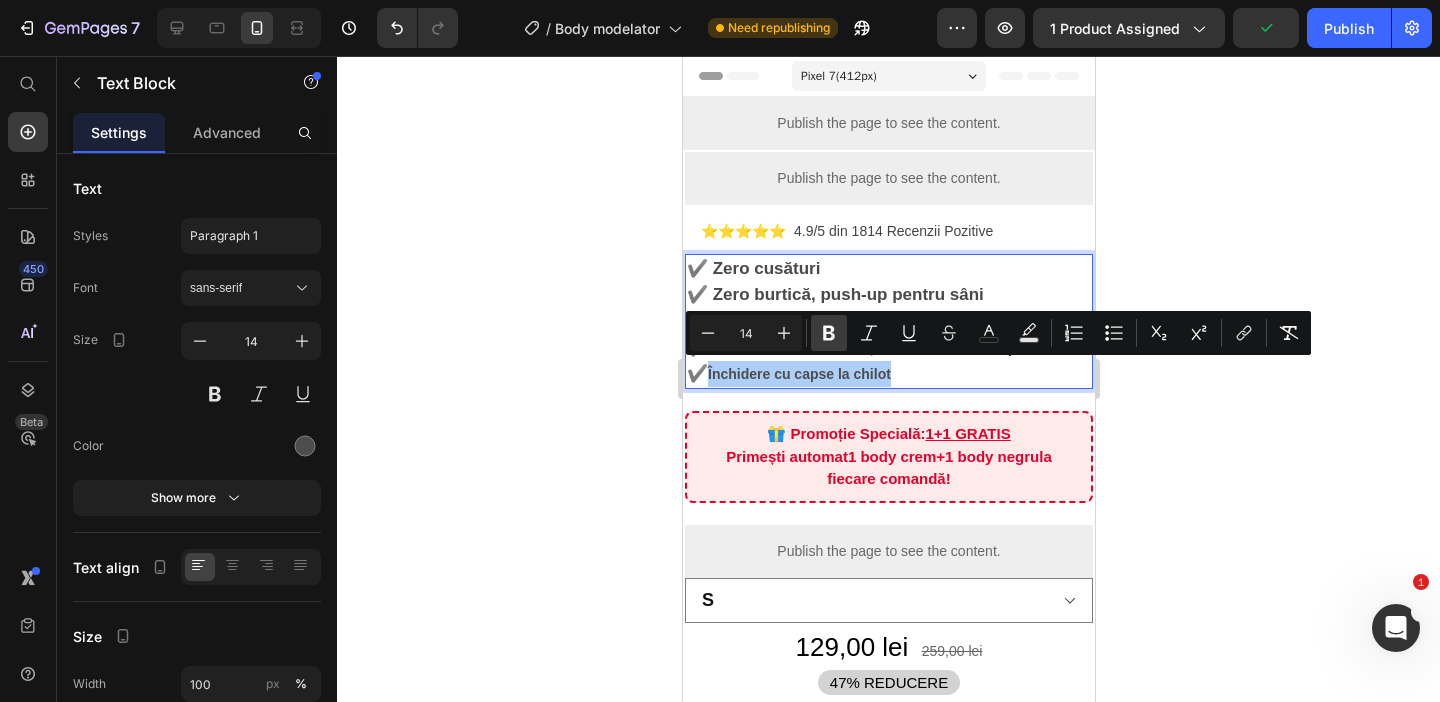 click 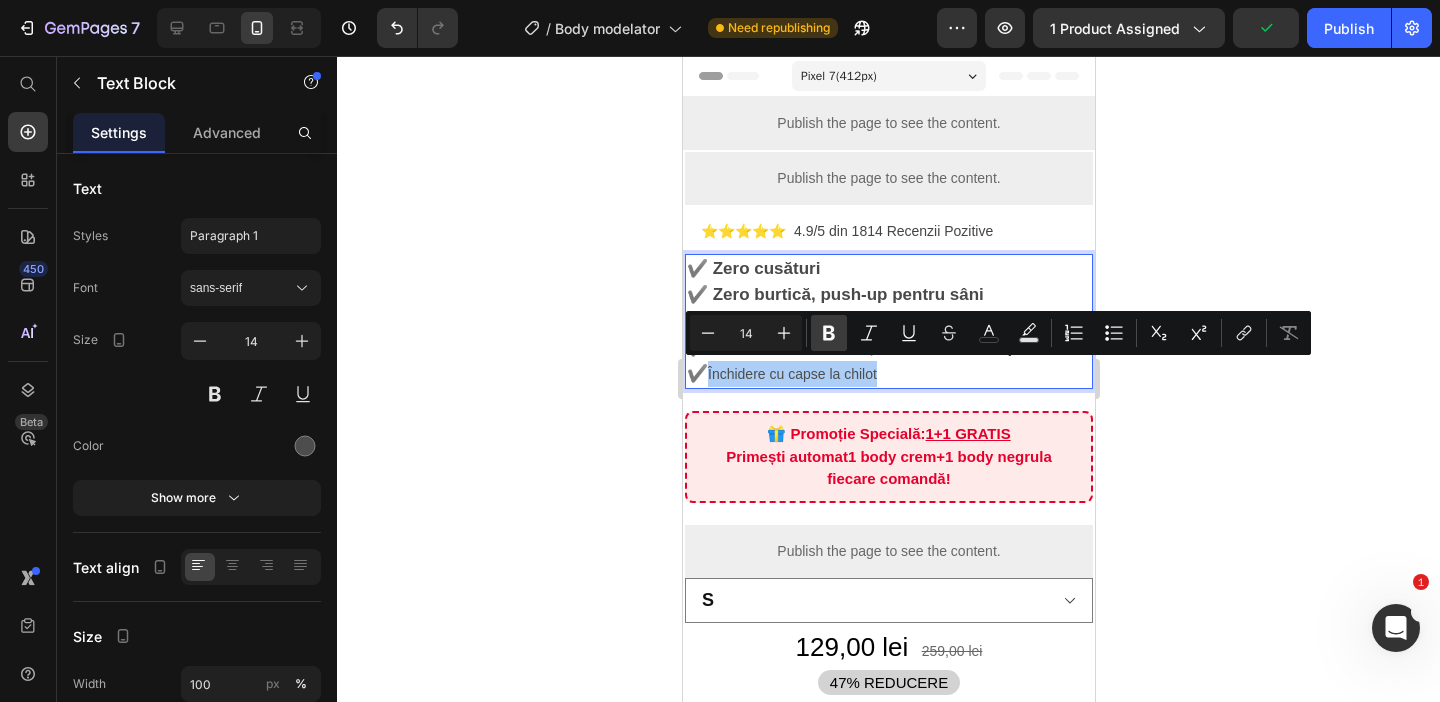 click 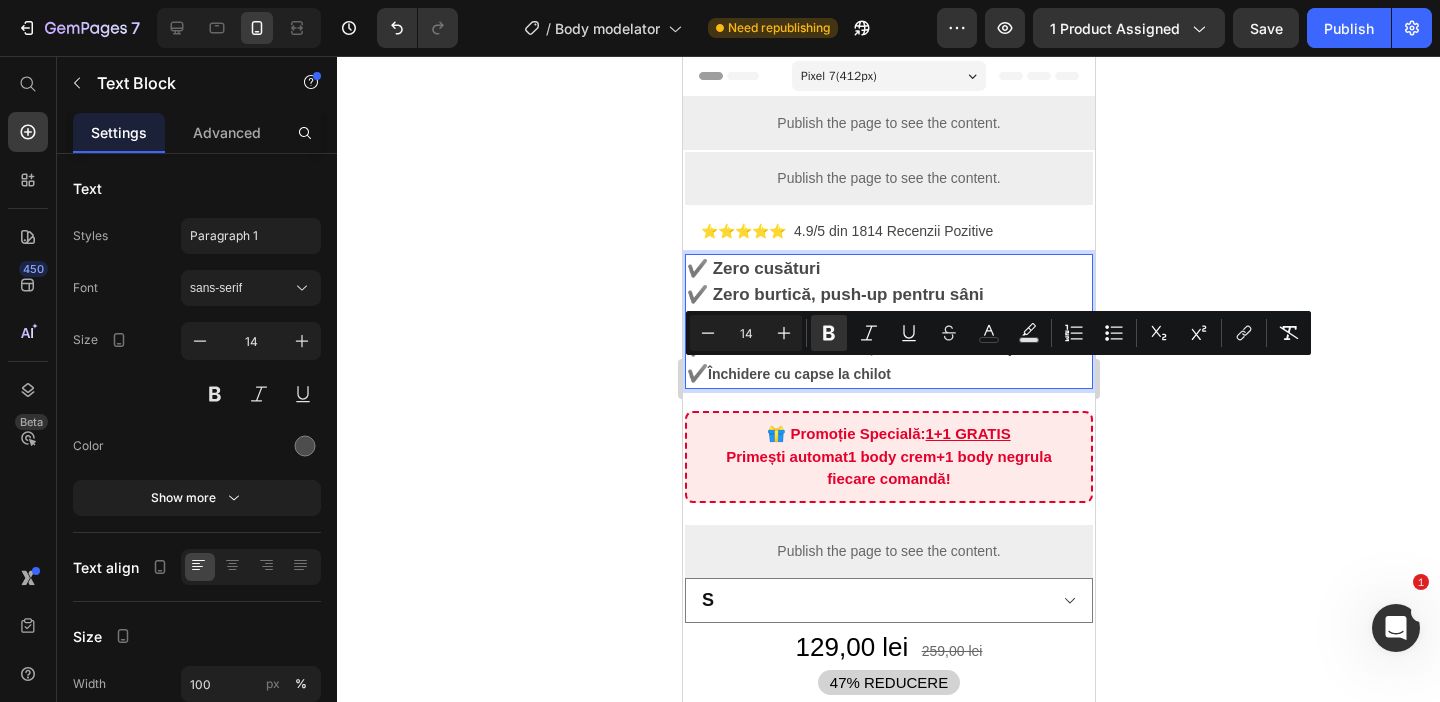 click 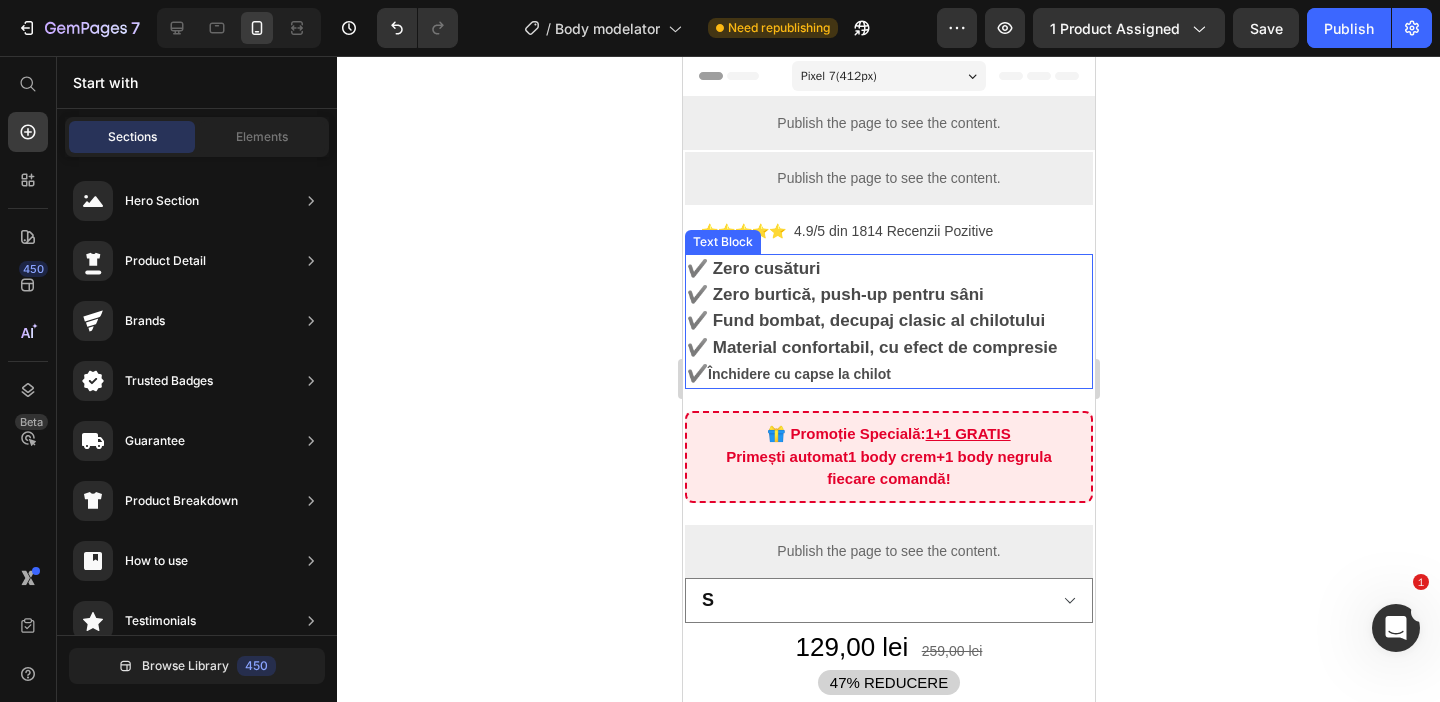 click on "✔️ Material confortabil, cu efect de compresie" at bounding box center [871, 347] 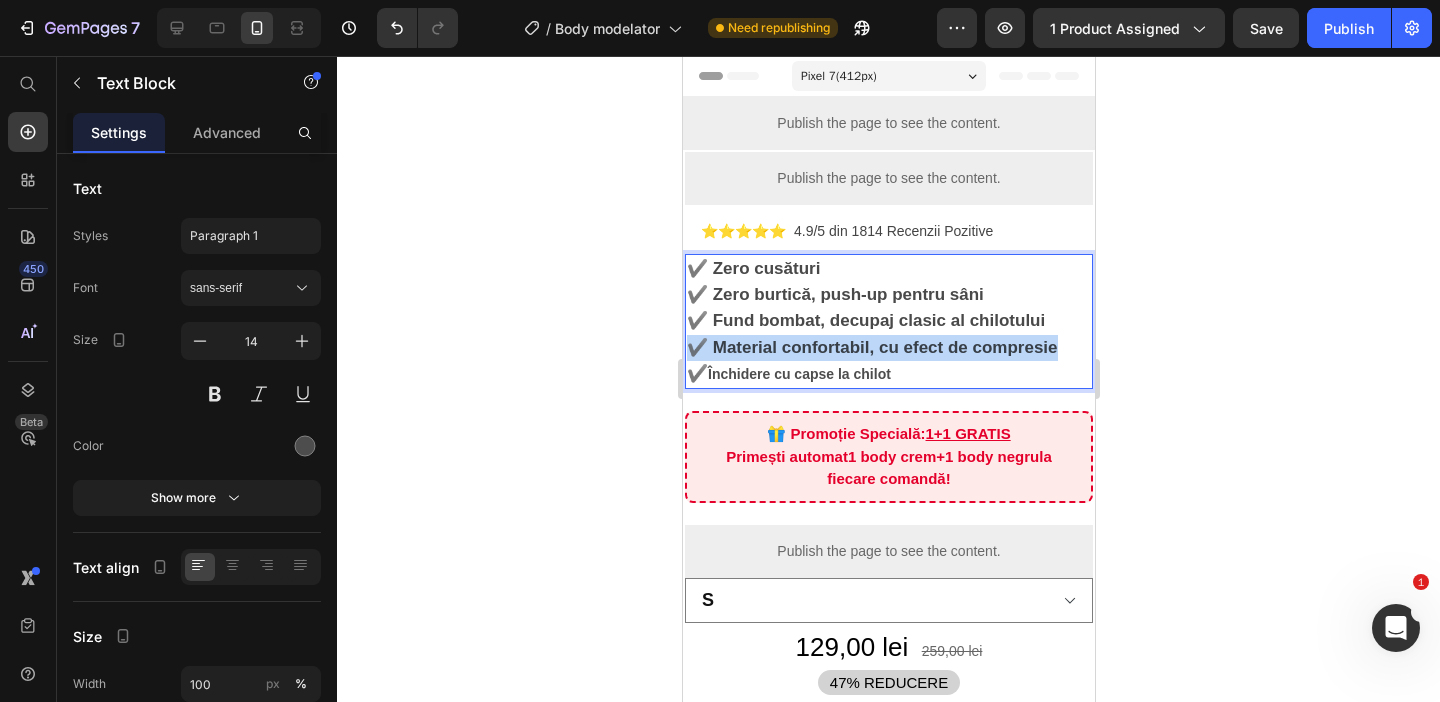 click on "✔️ Material confortabil, cu efect de compresie" at bounding box center [871, 347] 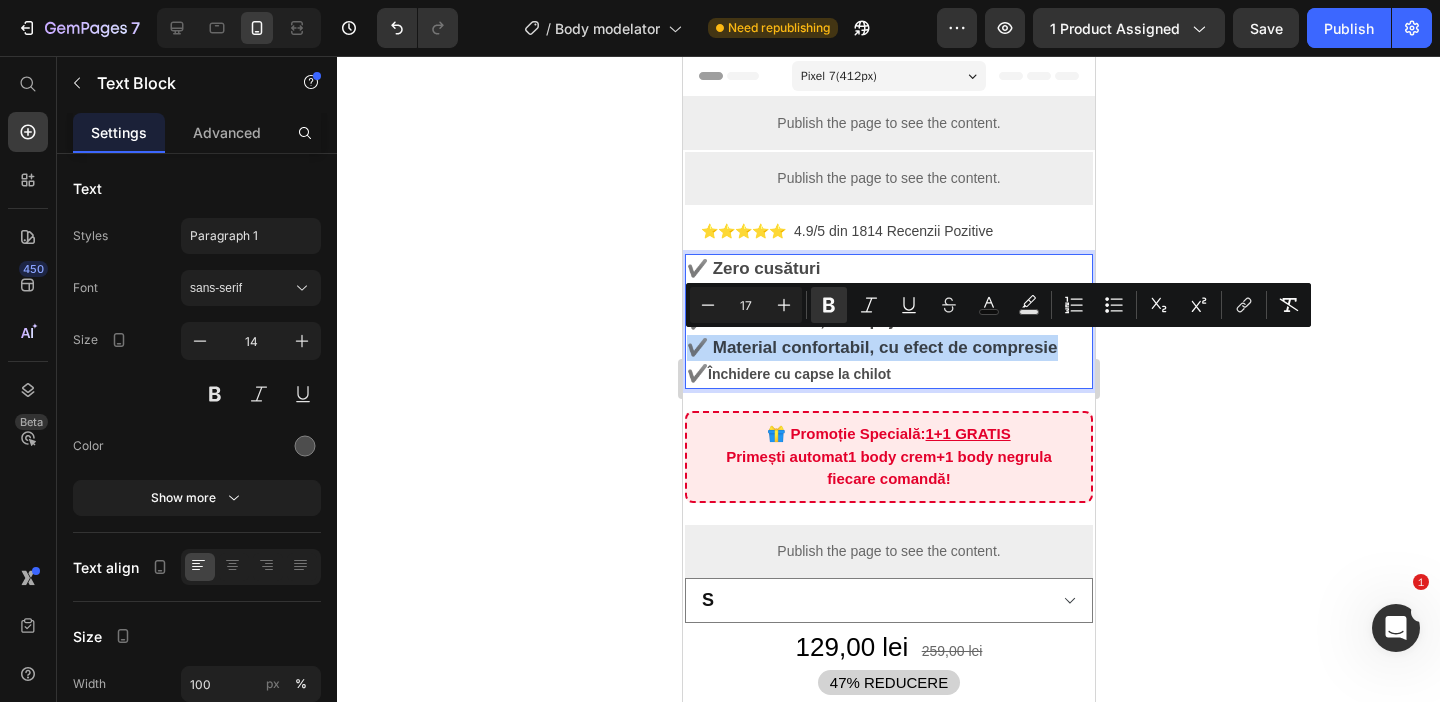 type on "14" 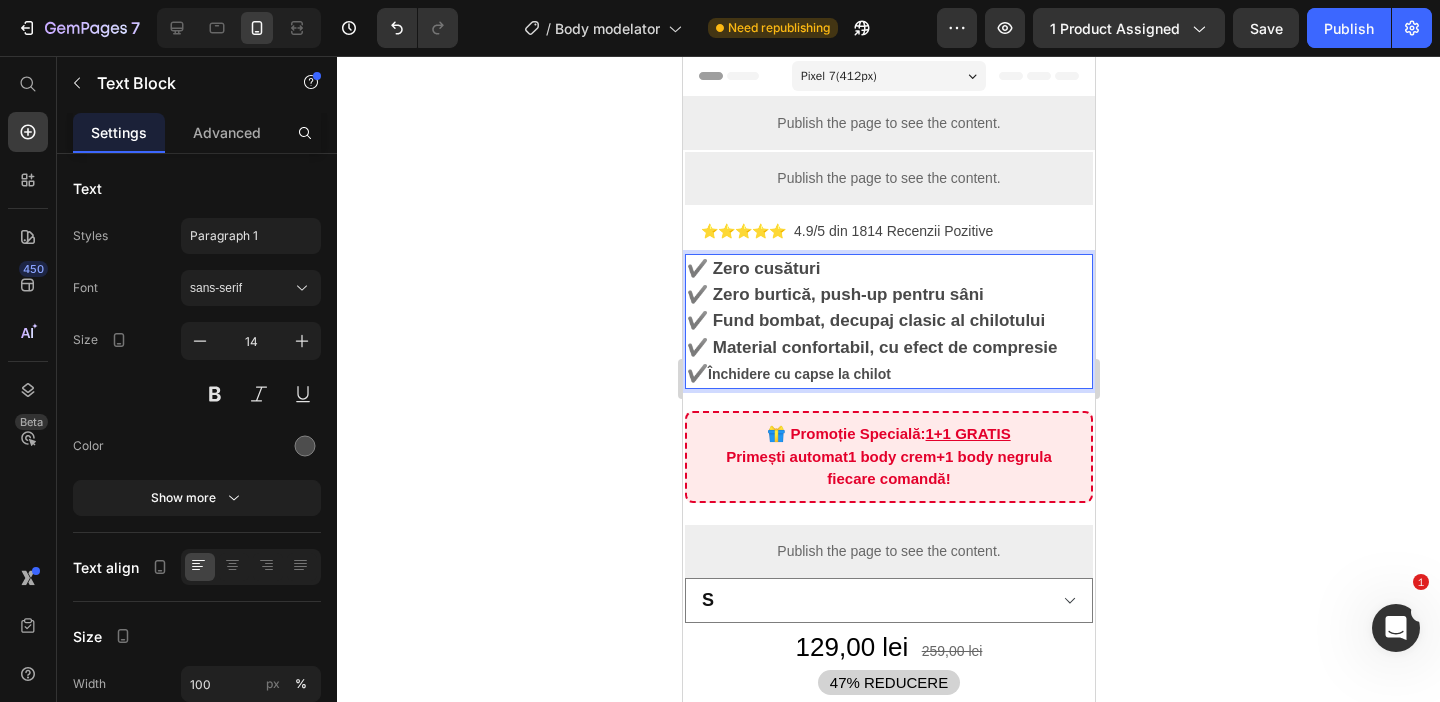 click on "✔️ Zero cusături ✔️ Zero burtică, push-up pentru sâni ✔️ Fund bombat, decupaj clasic al chilotului ✔️ Material confortabil, cu efect de compresie ✔️  Închidere cu capse la chilot" at bounding box center [888, 321] 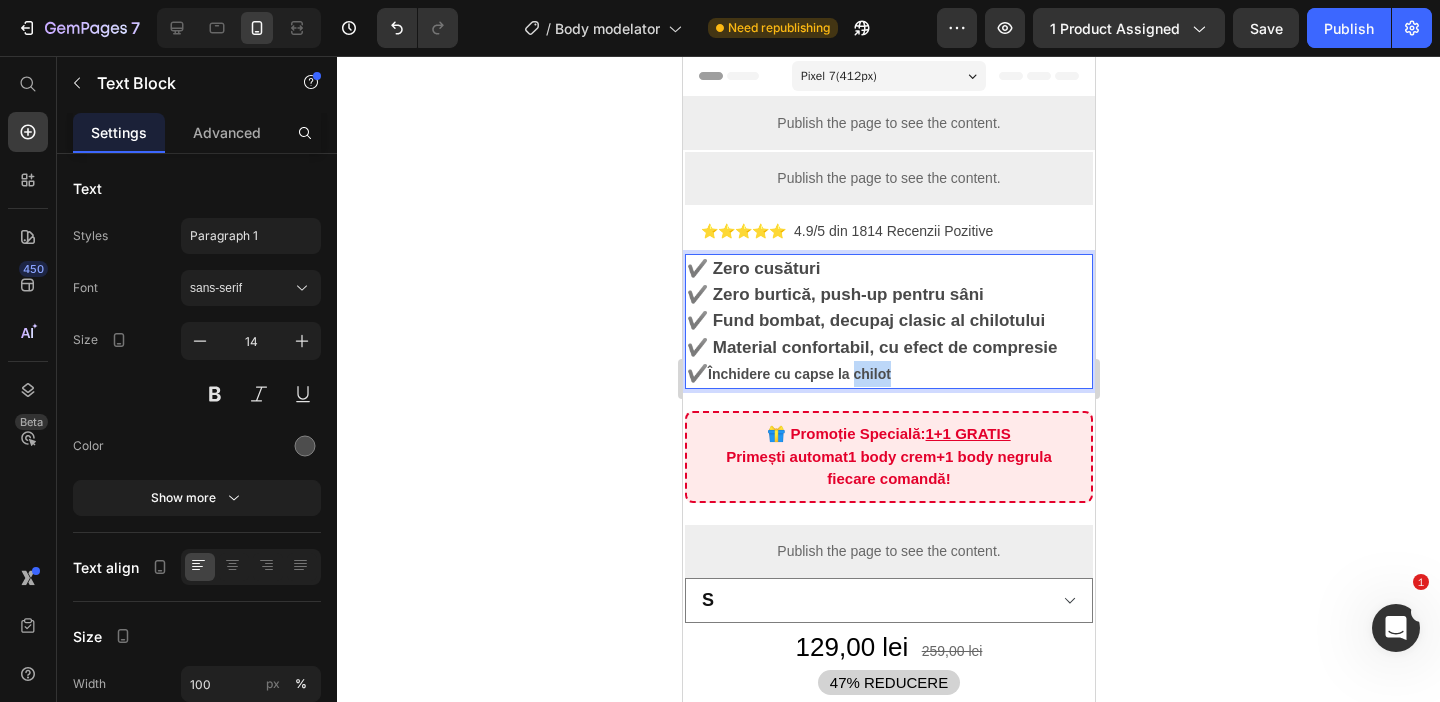 click on "✔️  Închidere cu capse la chilot" at bounding box center [888, 374] 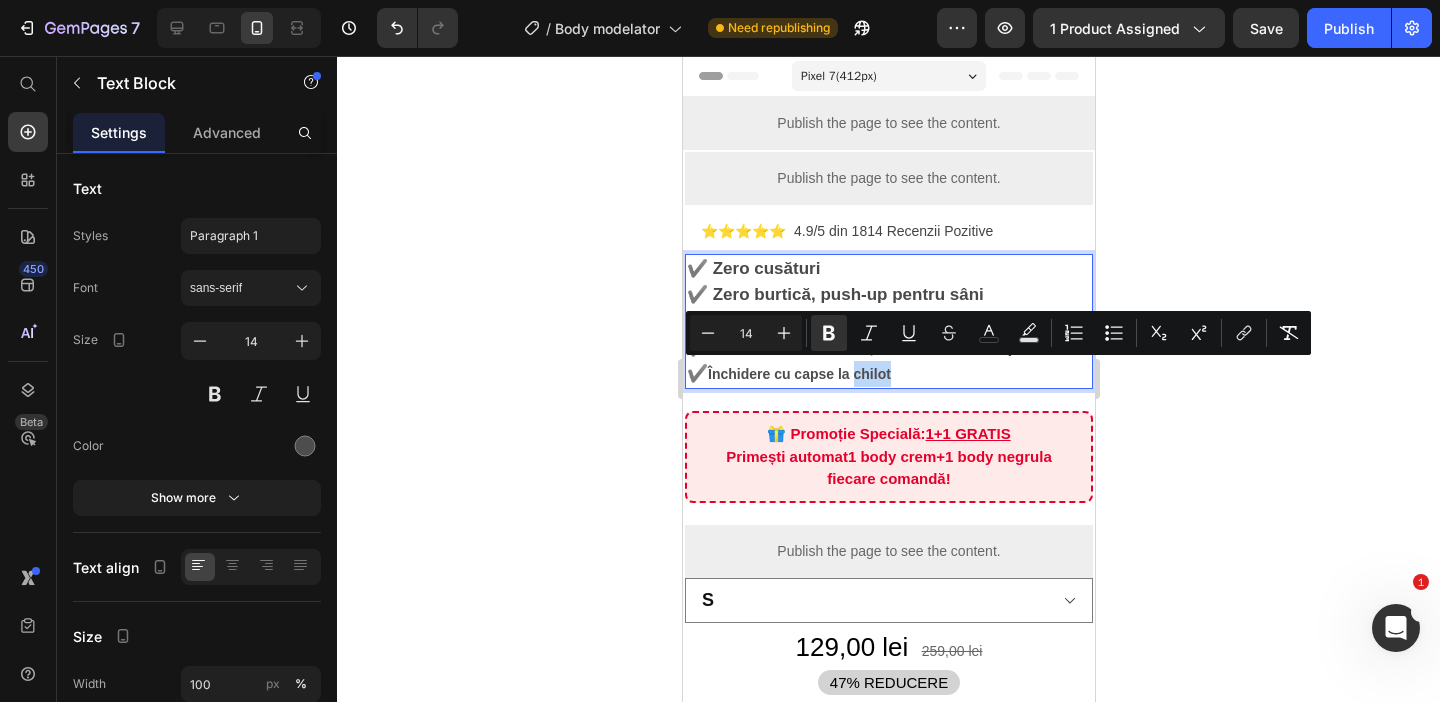 type on "17" 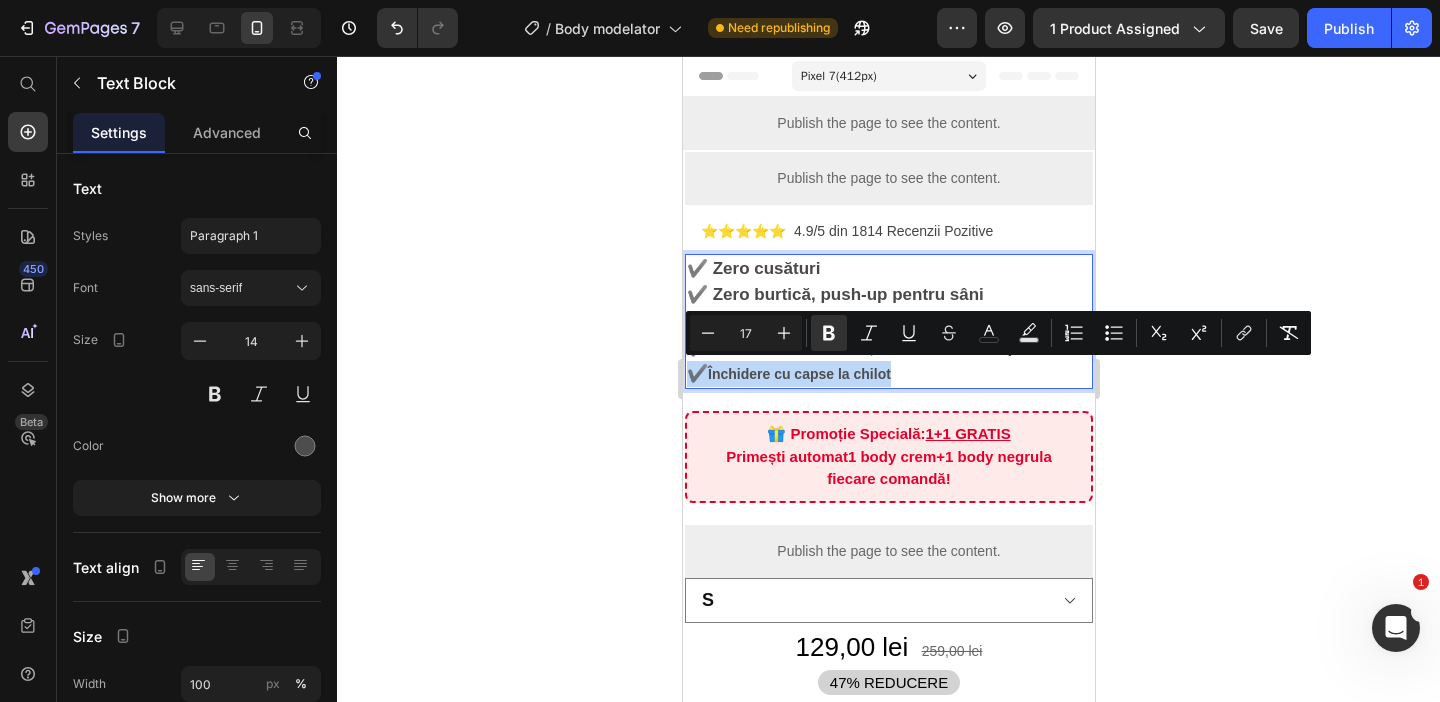 click on "✔️  Închidere cu capse la chilot" at bounding box center [888, 374] 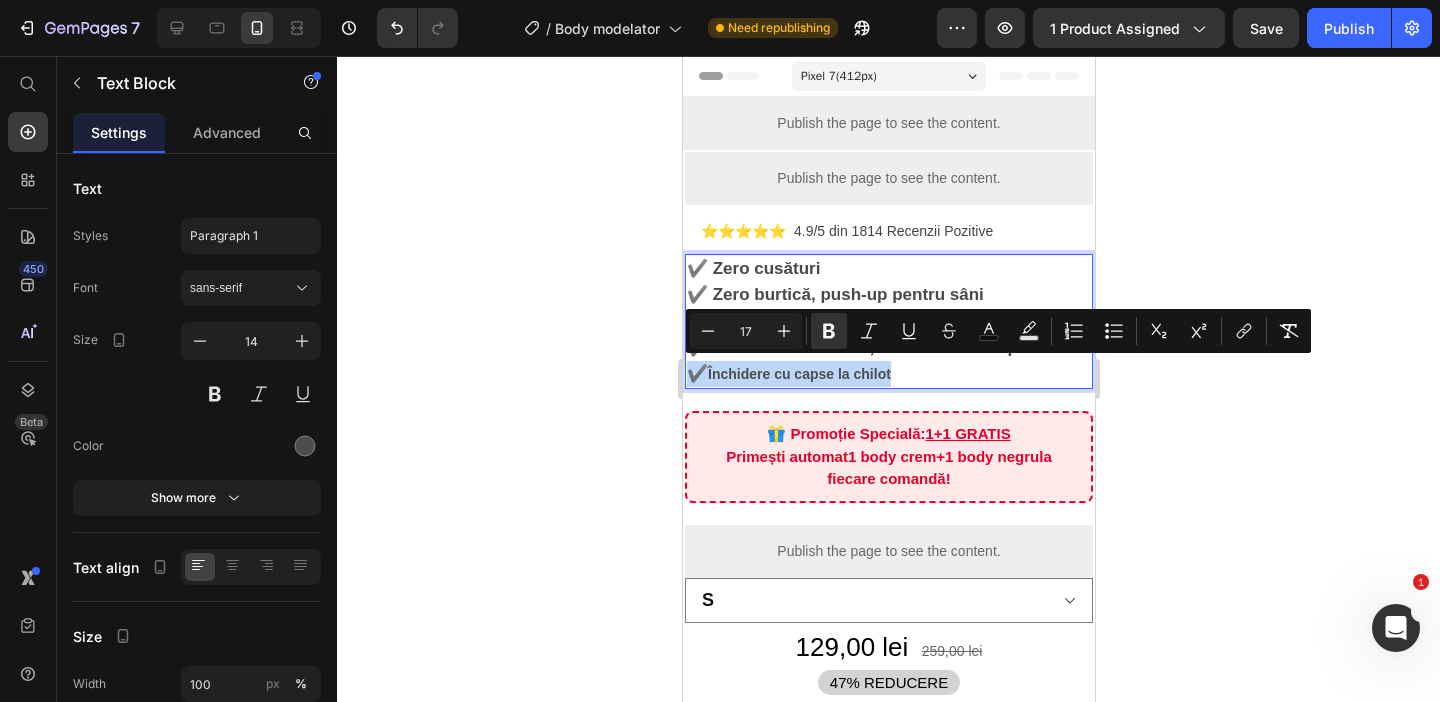 click on "Închidere cu capse la chilot" at bounding box center [798, 374] 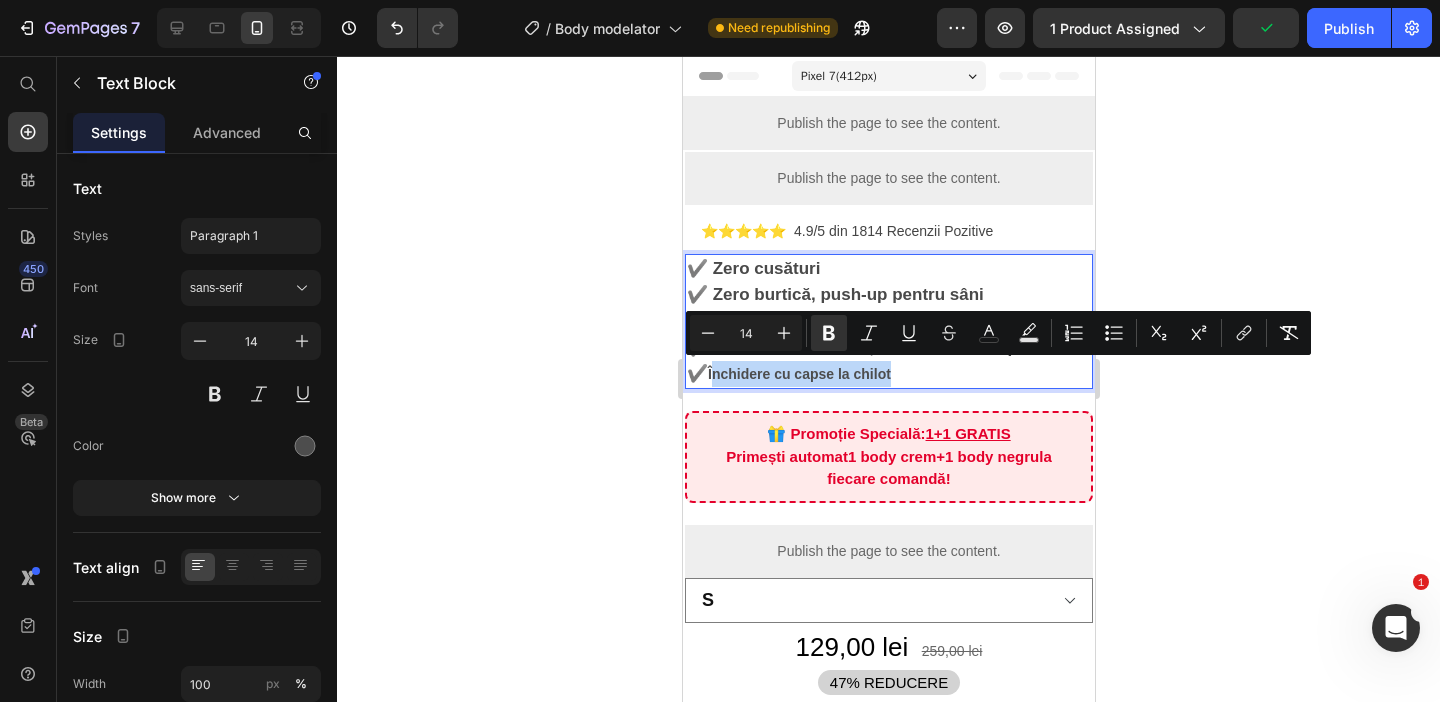 drag, startPoint x: 893, startPoint y: 378, endPoint x: 710, endPoint y: 375, distance: 183.02458 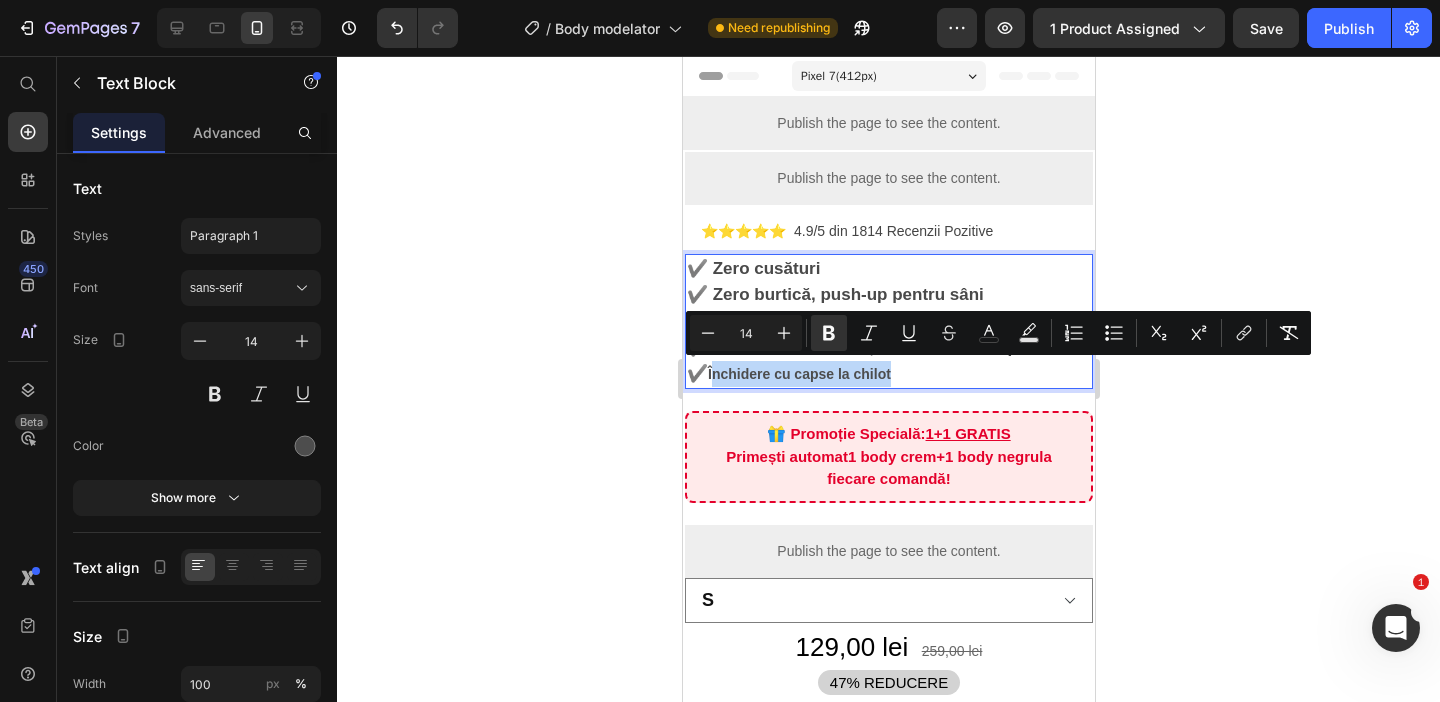 type on "17" 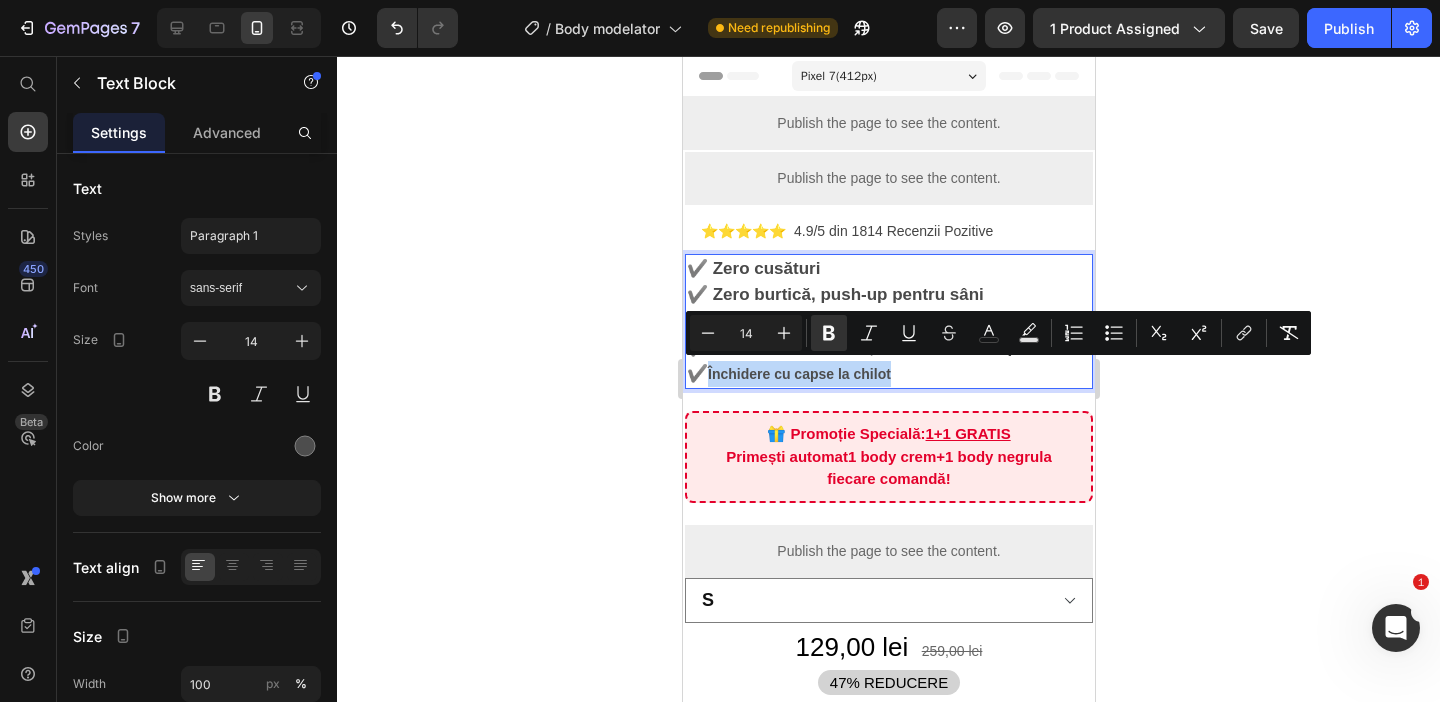 drag, startPoint x: 707, startPoint y: 376, endPoint x: 893, endPoint y: 360, distance: 186.6869 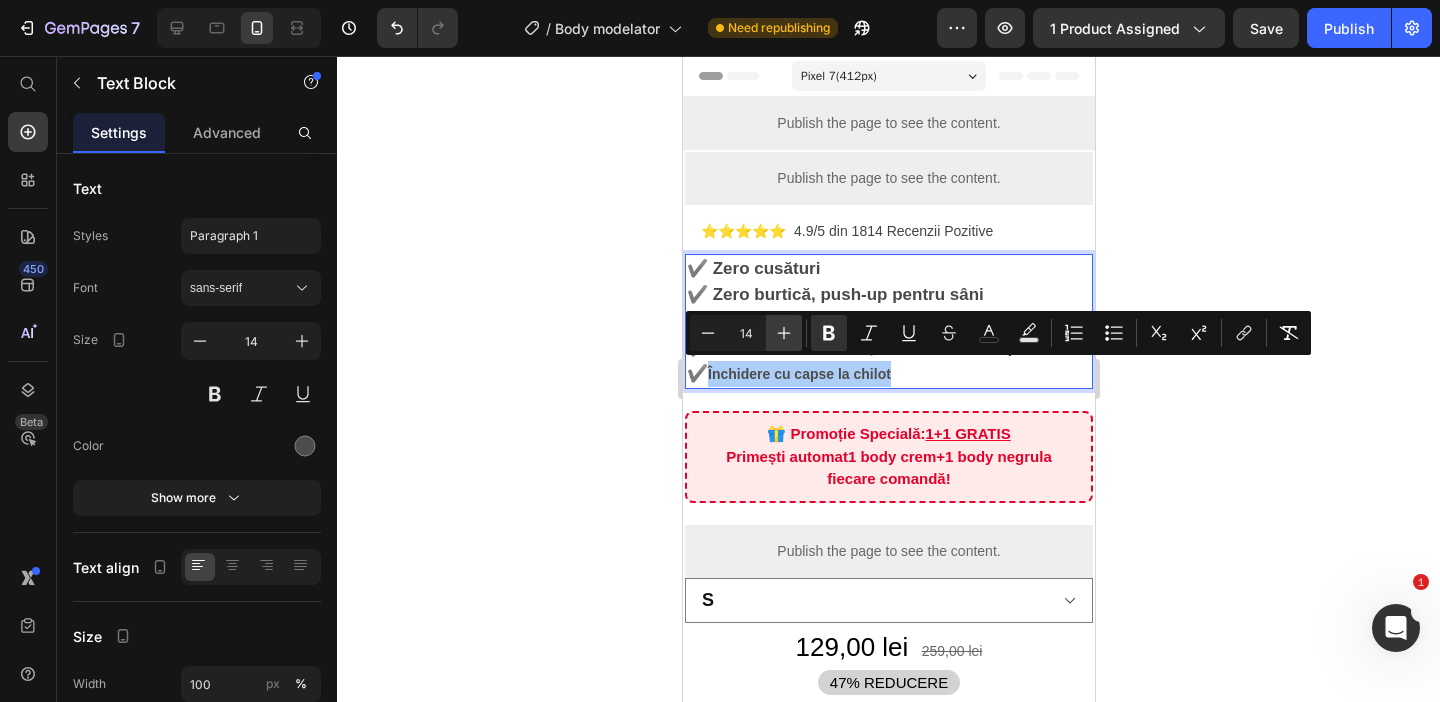 click 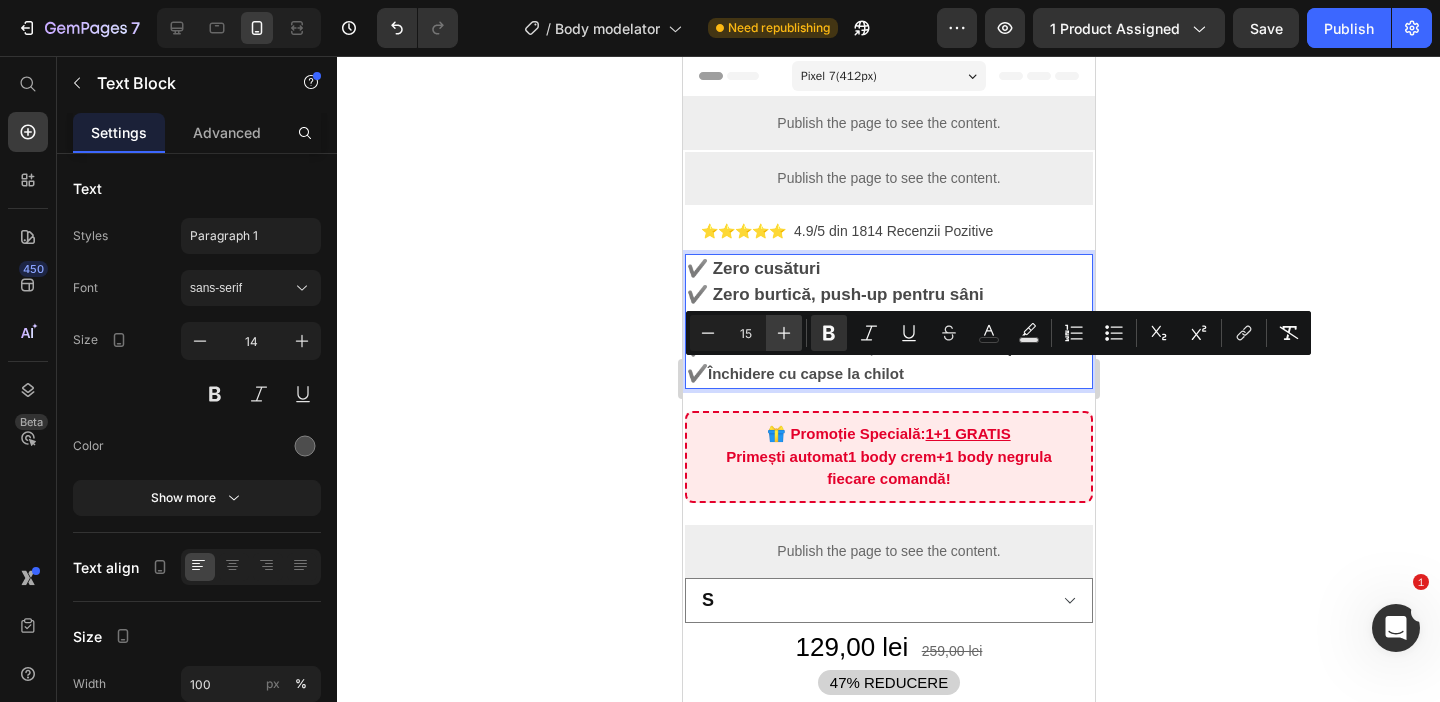 click 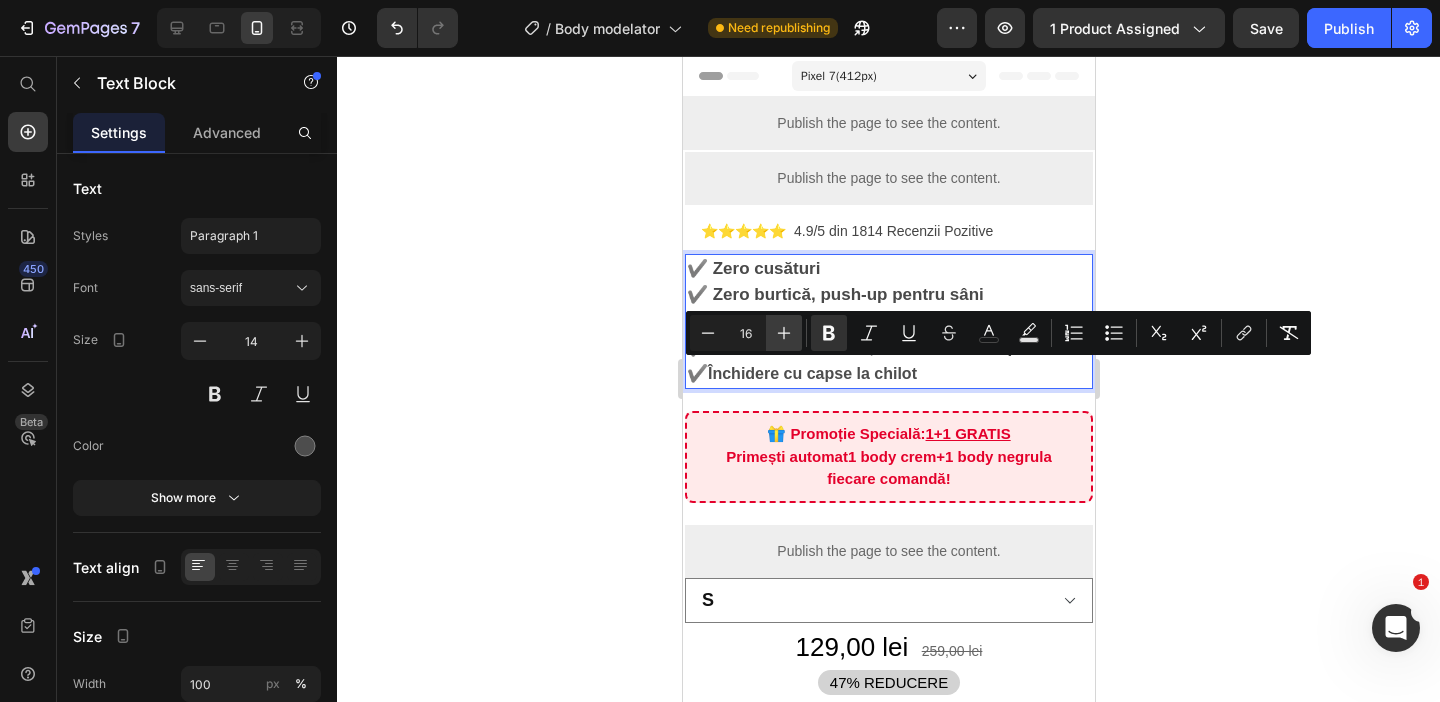 click 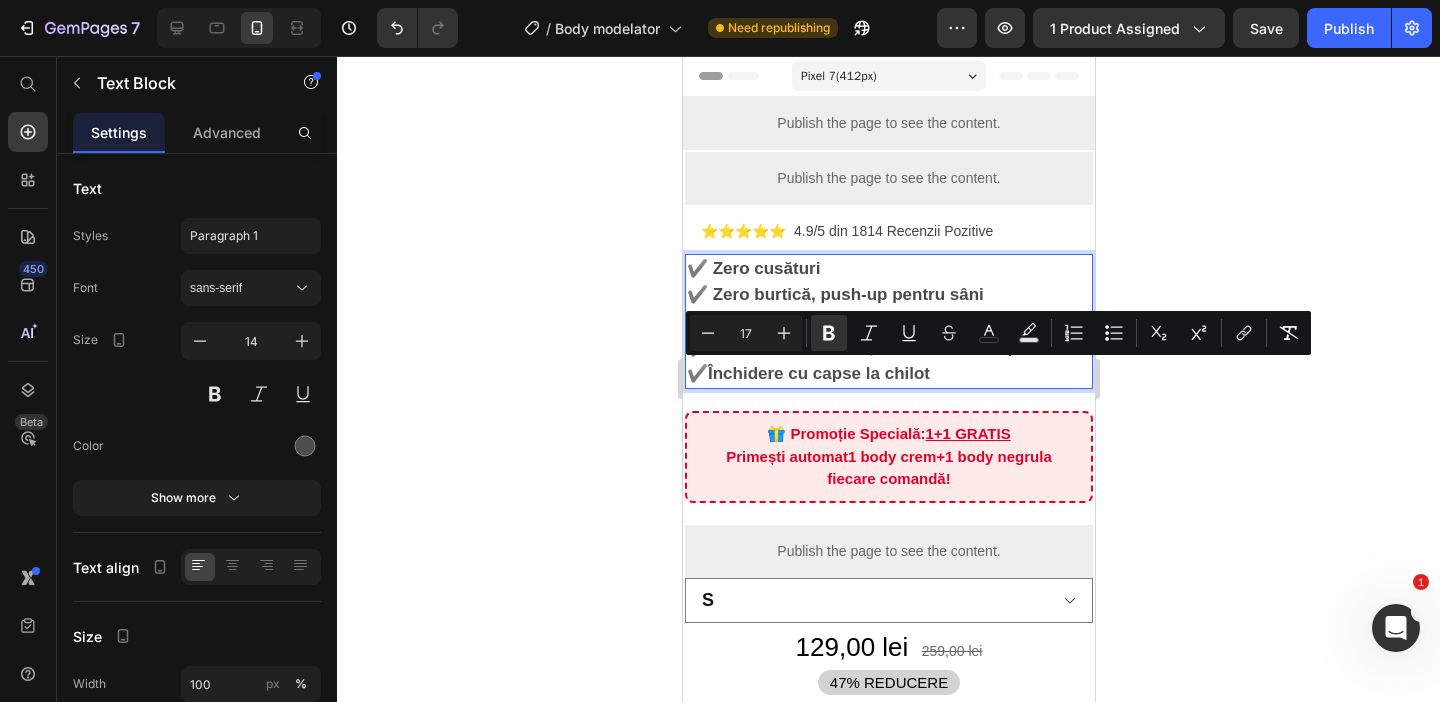 click on "✔️ Zero cusături ✔️ Zero burtică, push-up pentru sâni ✔️ Fund bombat, decupaj clasic al chilotului ✔️ Material confortabil, cu efect de compresie ✔️  Închidere cu capse la chilot" at bounding box center (888, 321) 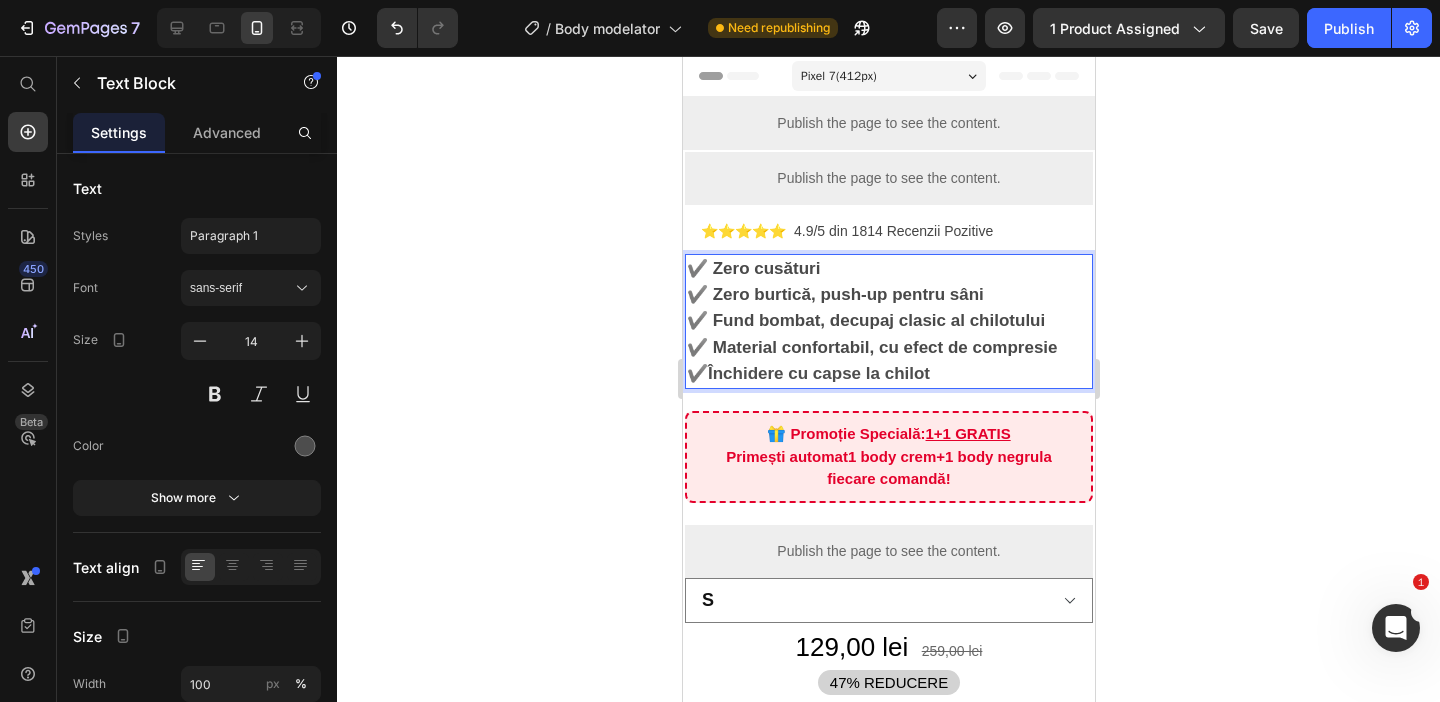 click 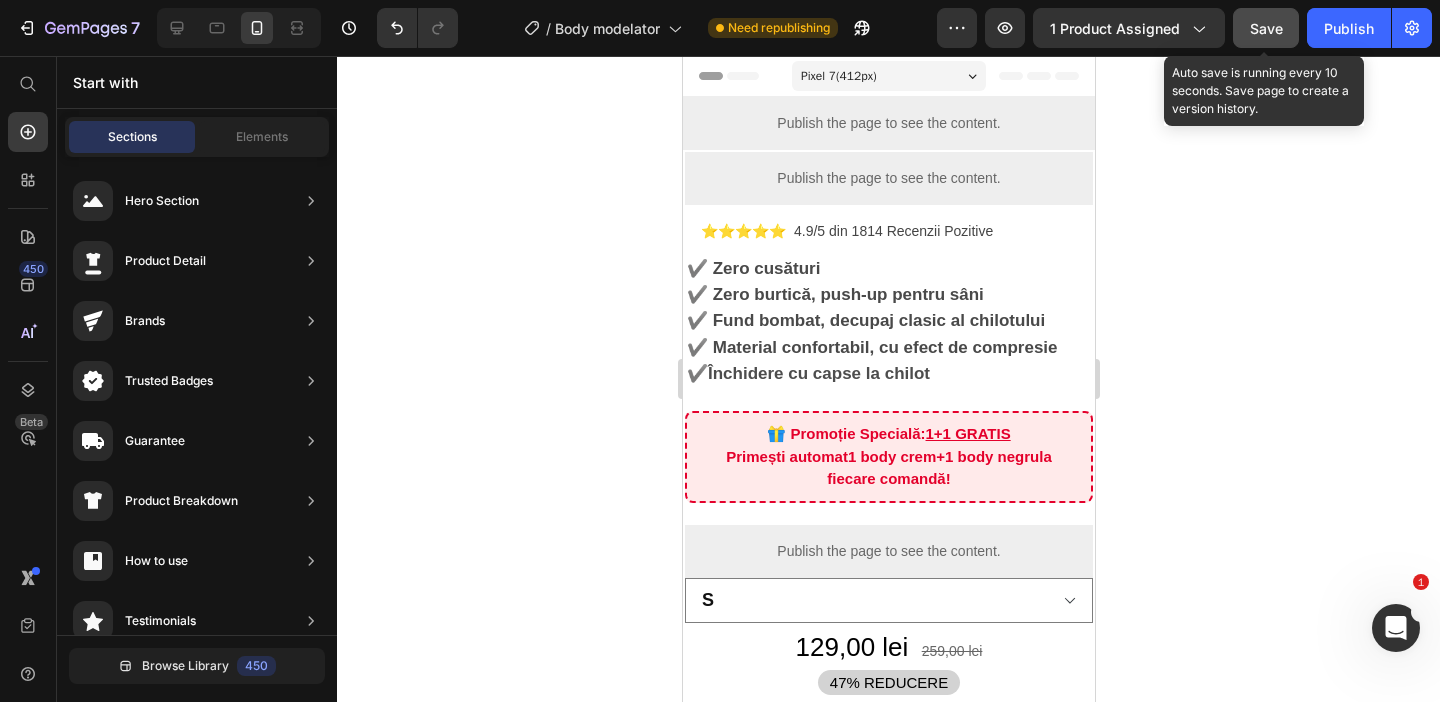 click on "Save" at bounding box center (1266, 28) 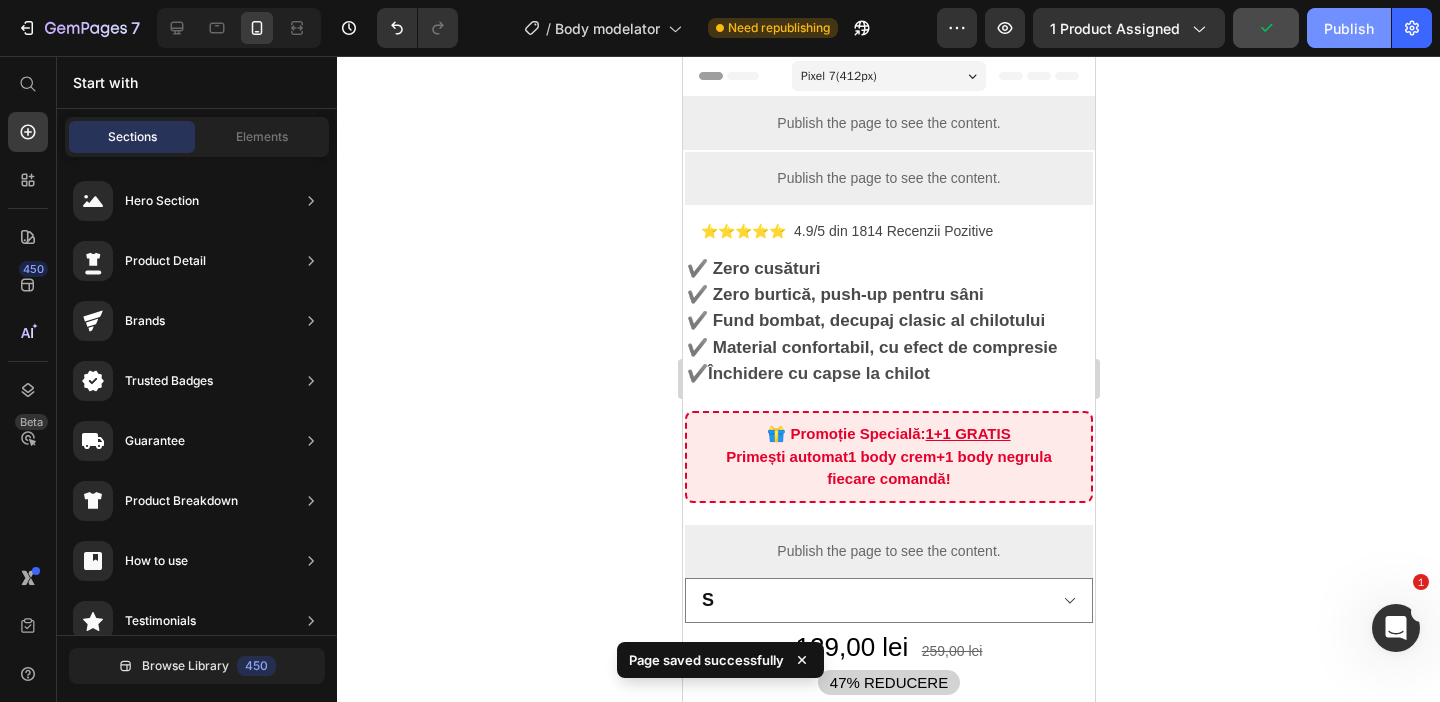 drag, startPoint x: 1360, startPoint y: 12, endPoint x: 1345, endPoint y: 12, distance: 15 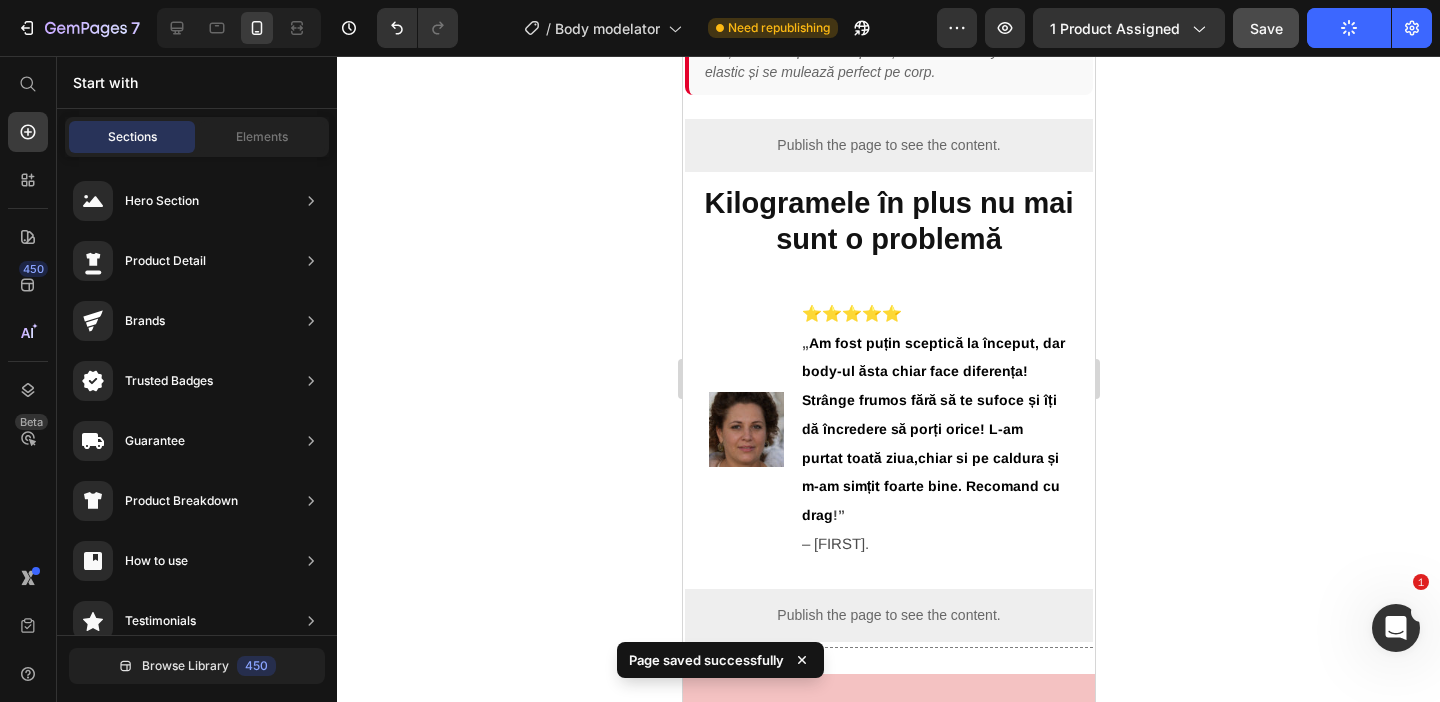 scroll, scrollTop: 935, scrollLeft: 0, axis: vertical 